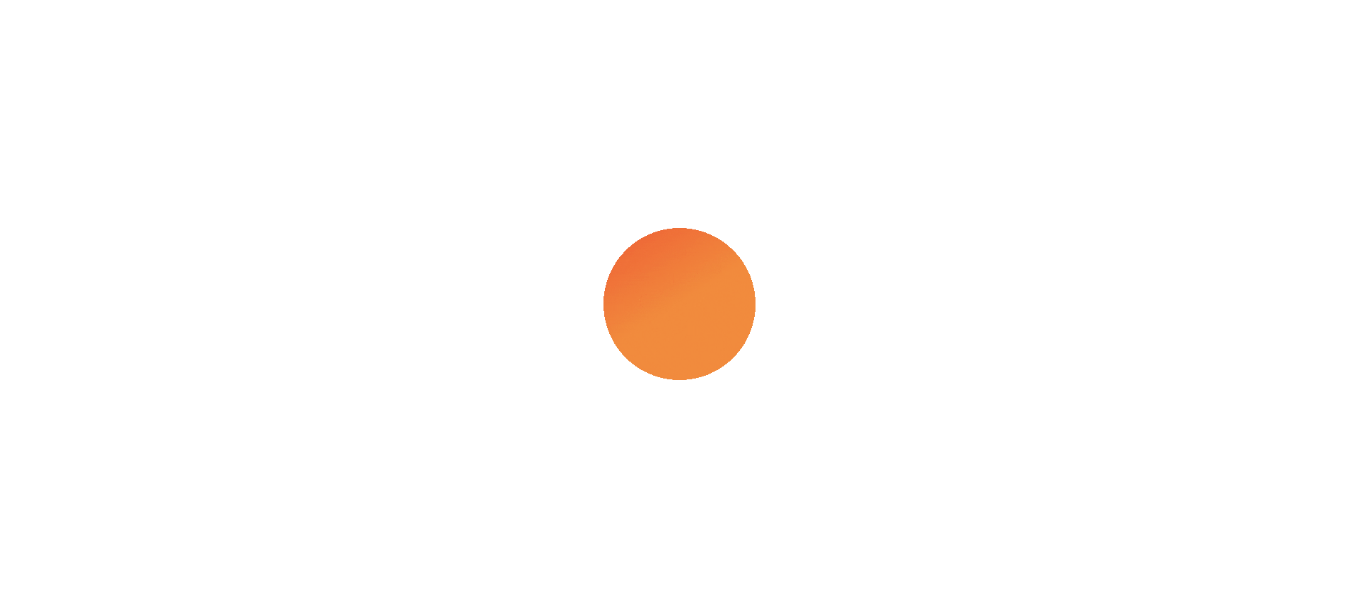 scroll, scrollTop: 0, scrollLeft: 0, axis: both 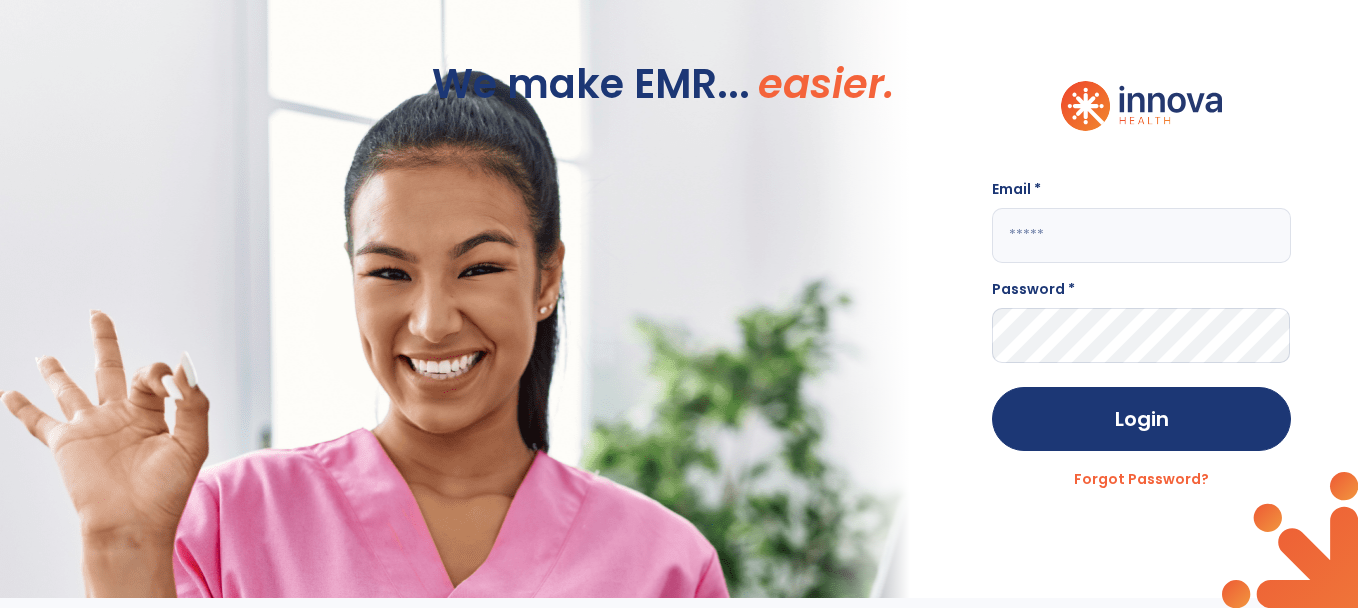 click 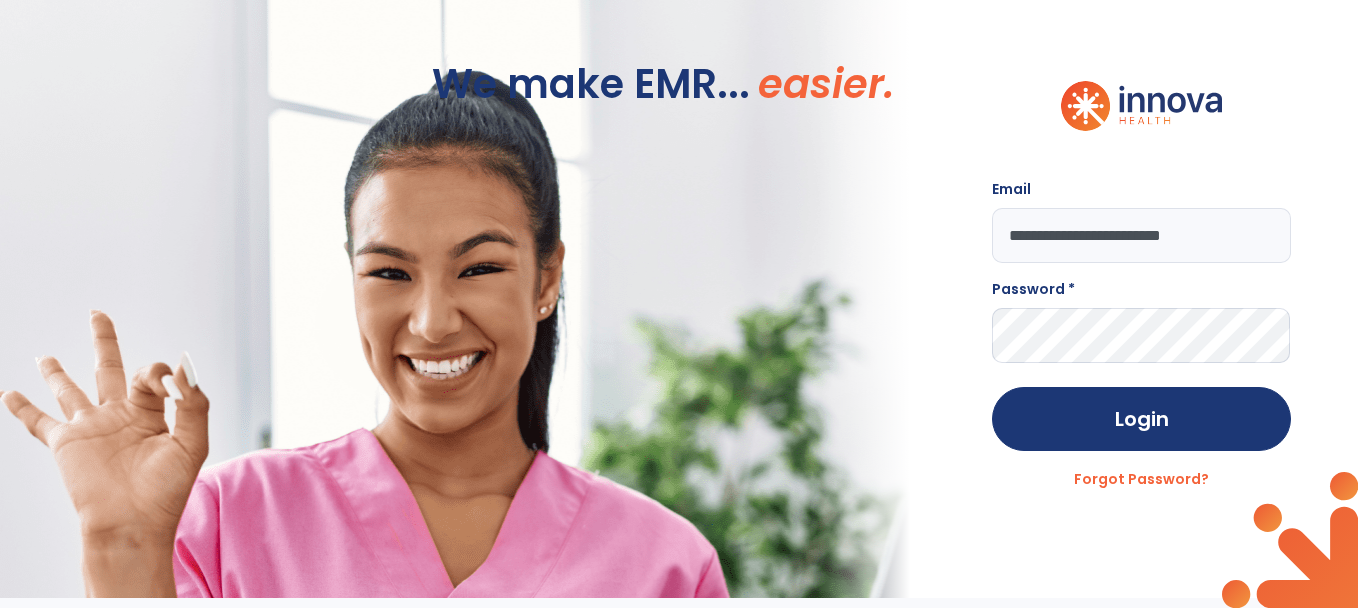 type on "**********" 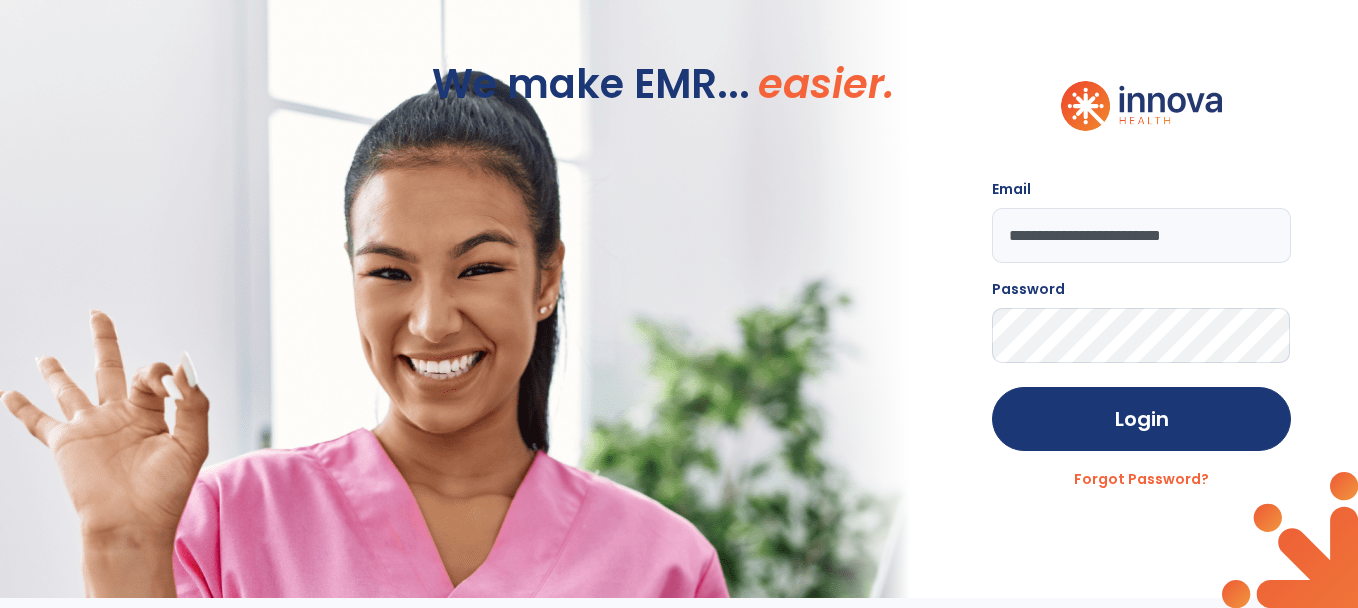 click on "Login" 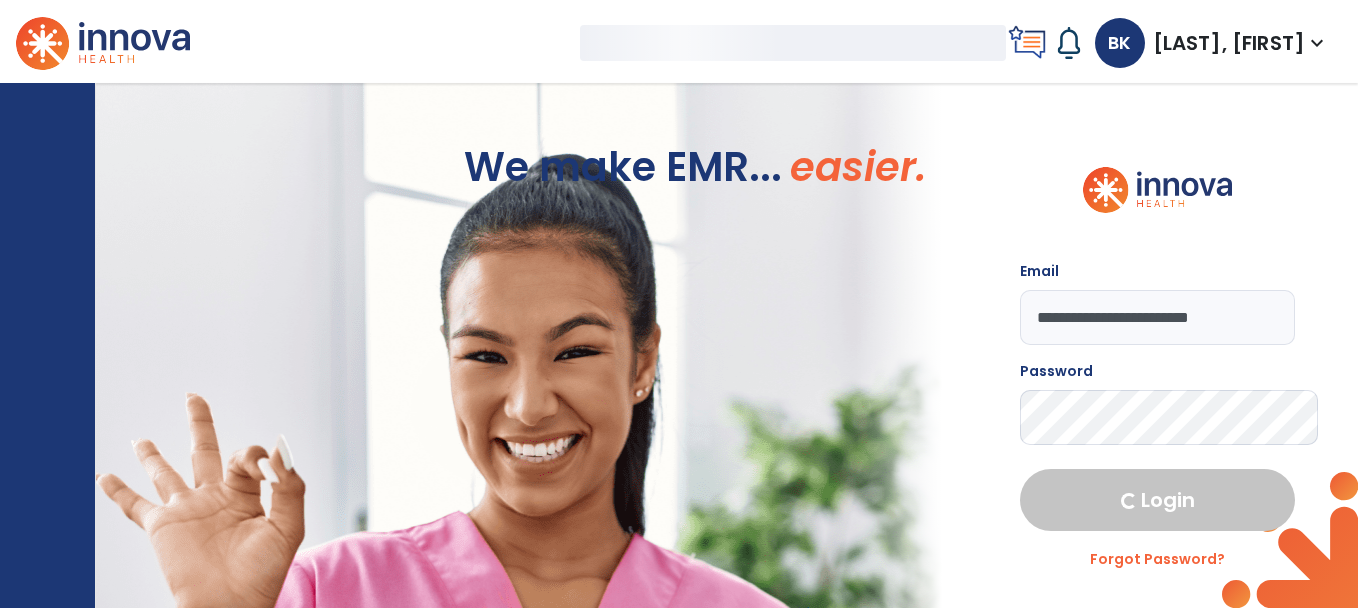 select on "***" 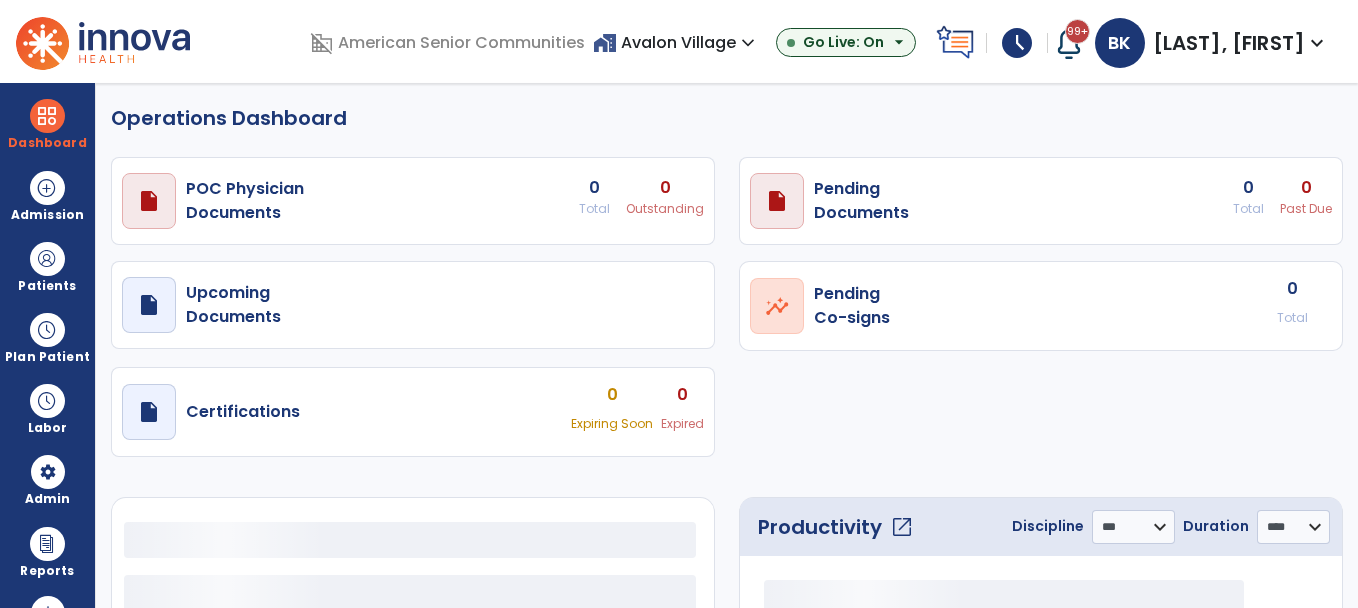 select on "***" 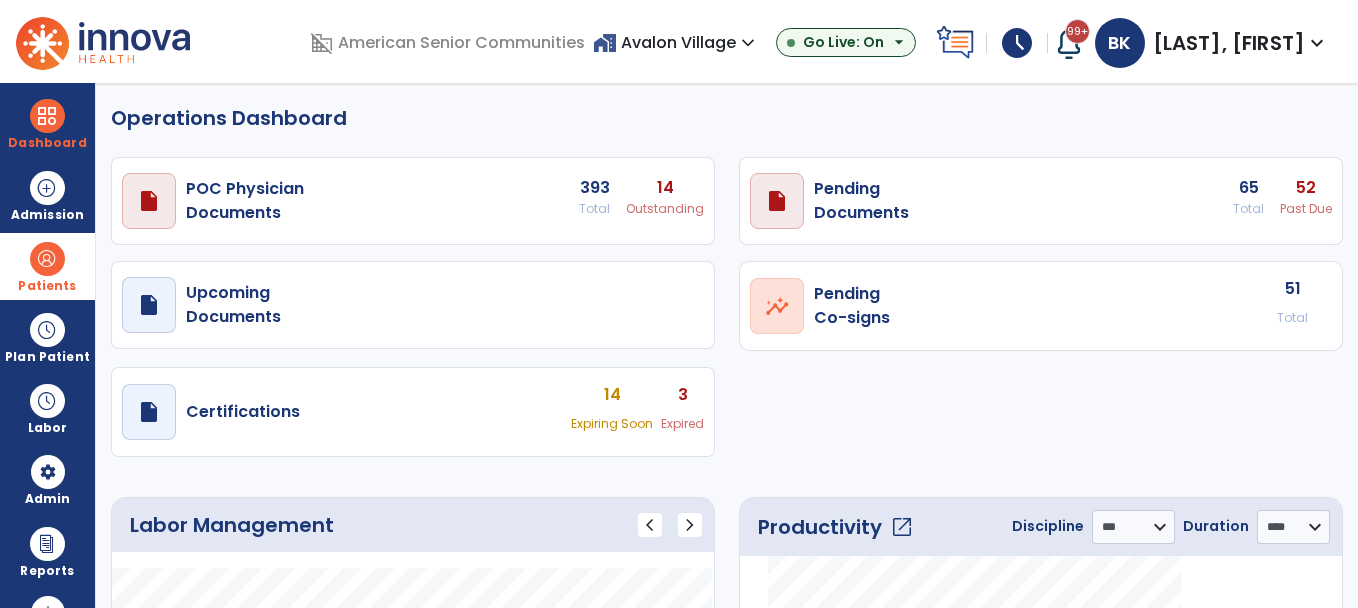 click on "Patients" at bounding box center (47, 286) 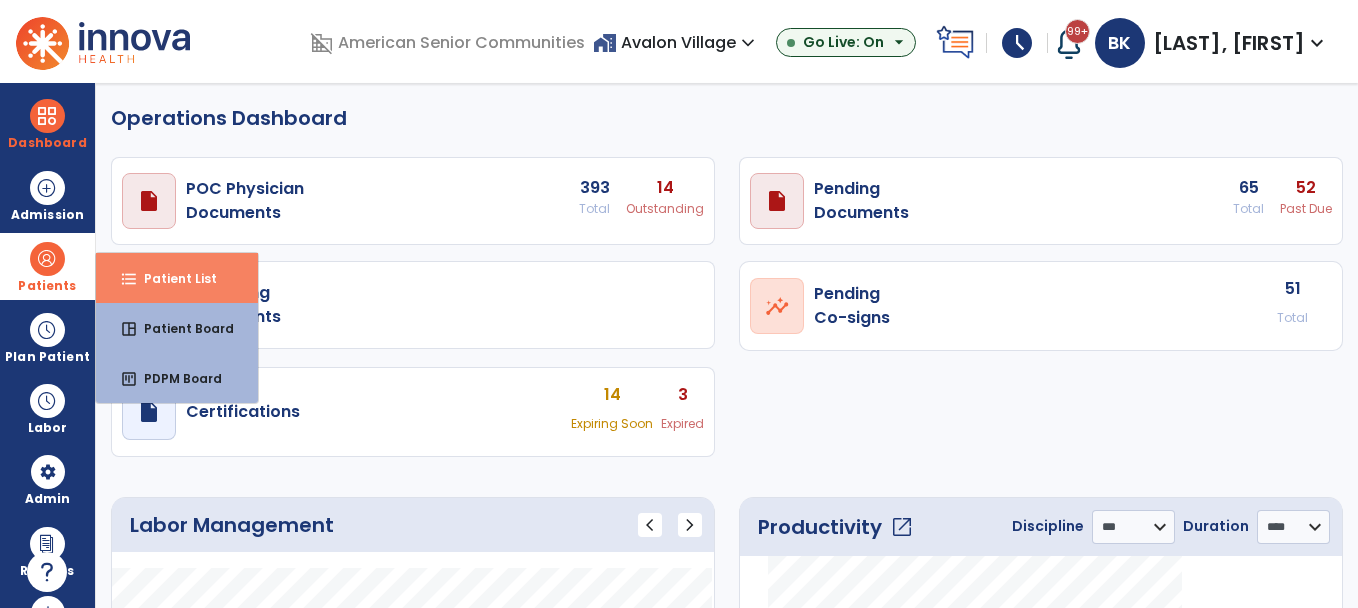 click on "format_list_bulleted  Patient List" at bounding box center [177, 278] 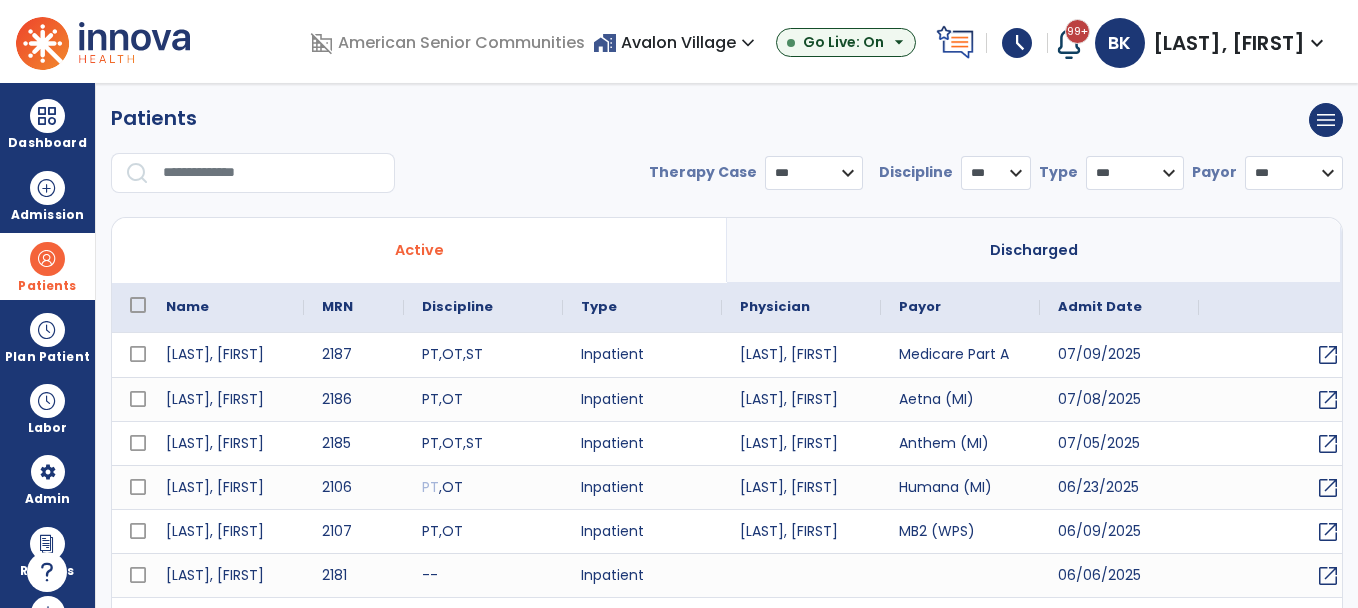 select on "***" 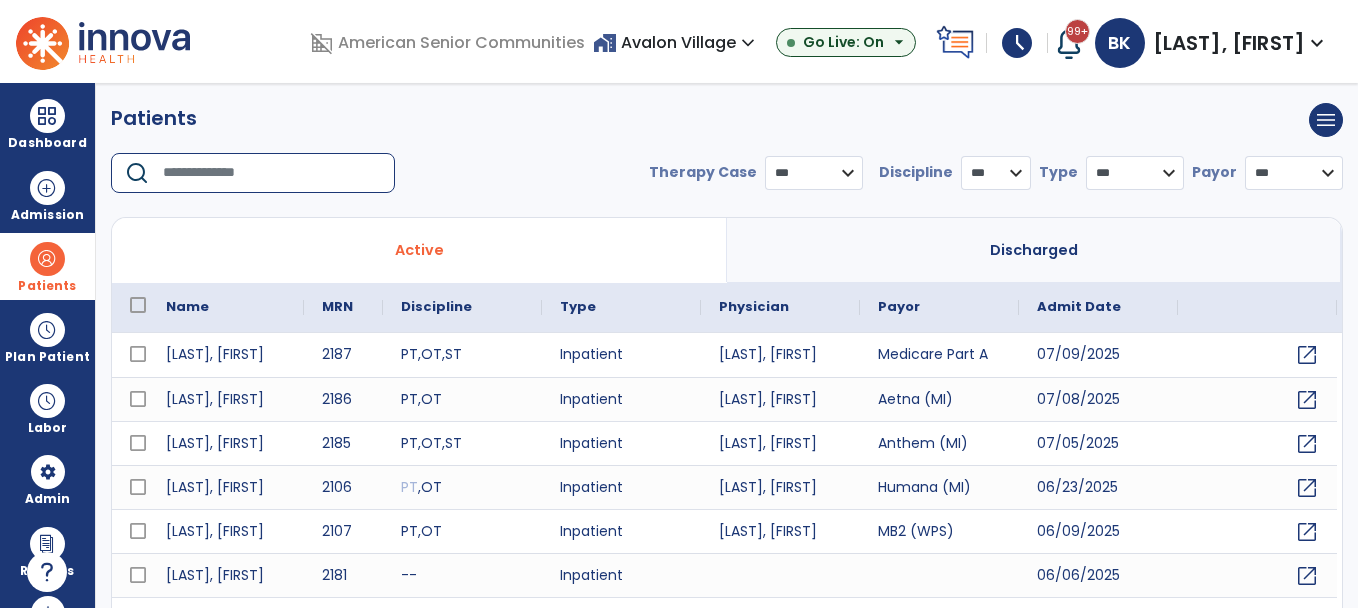 click at bounding box center [272, 173] 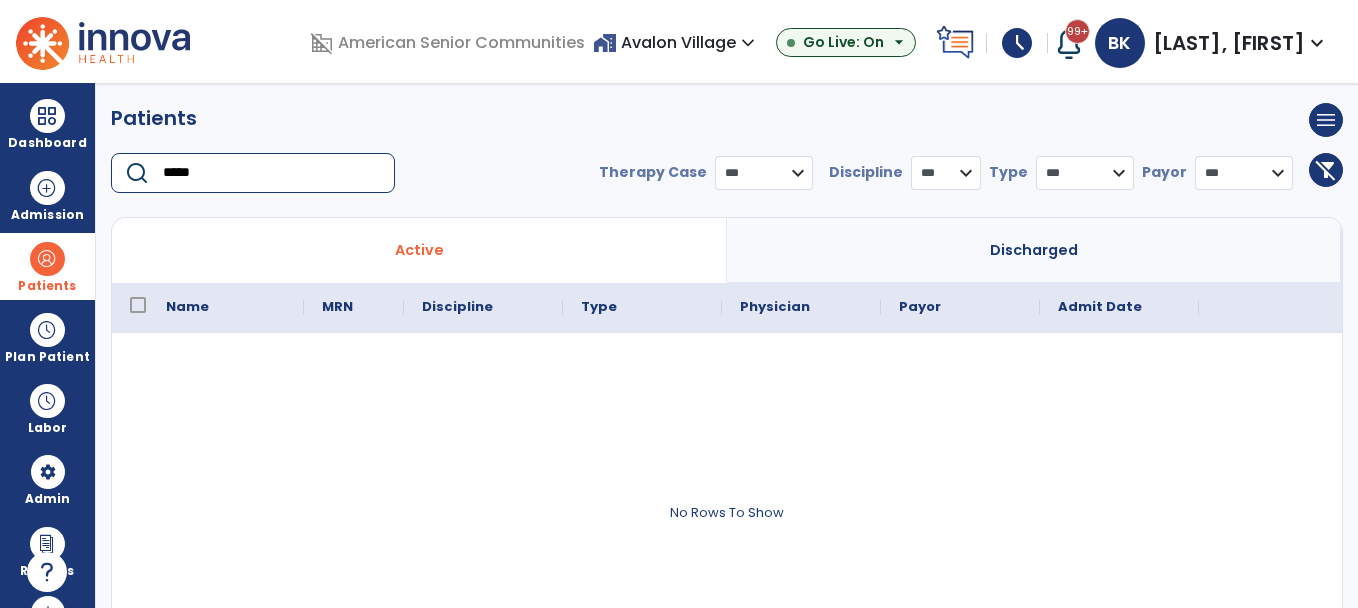 type on "*****" 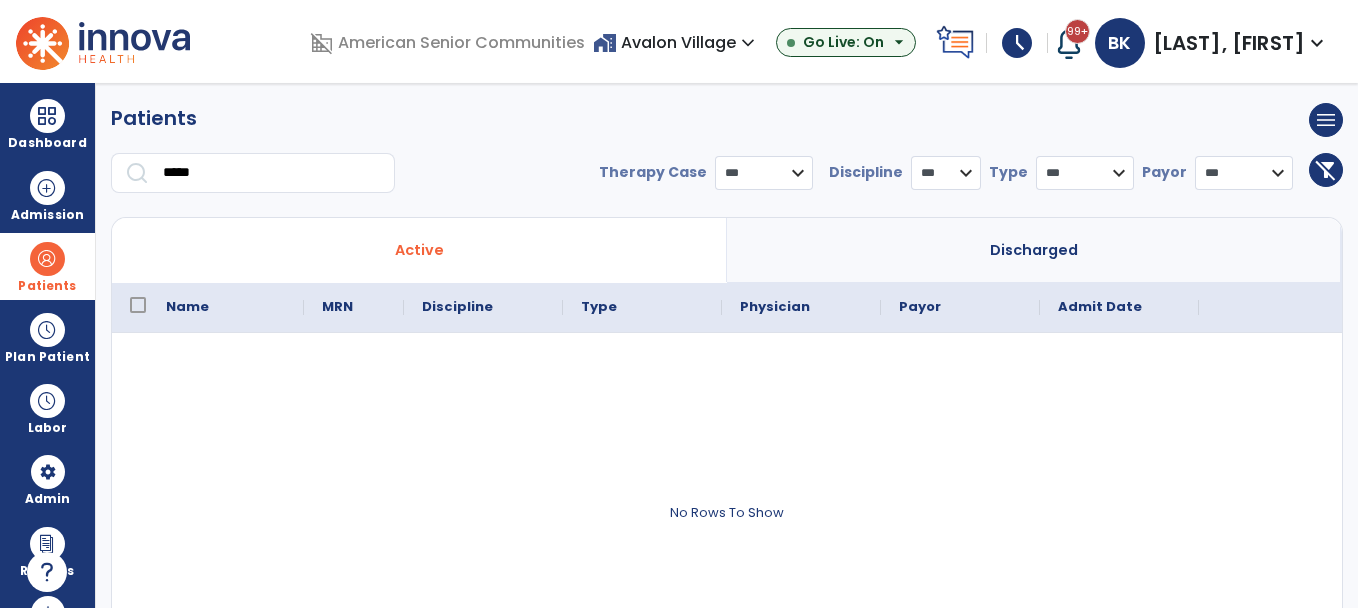 click on "Discharged" at bounding box center (1034, 250) 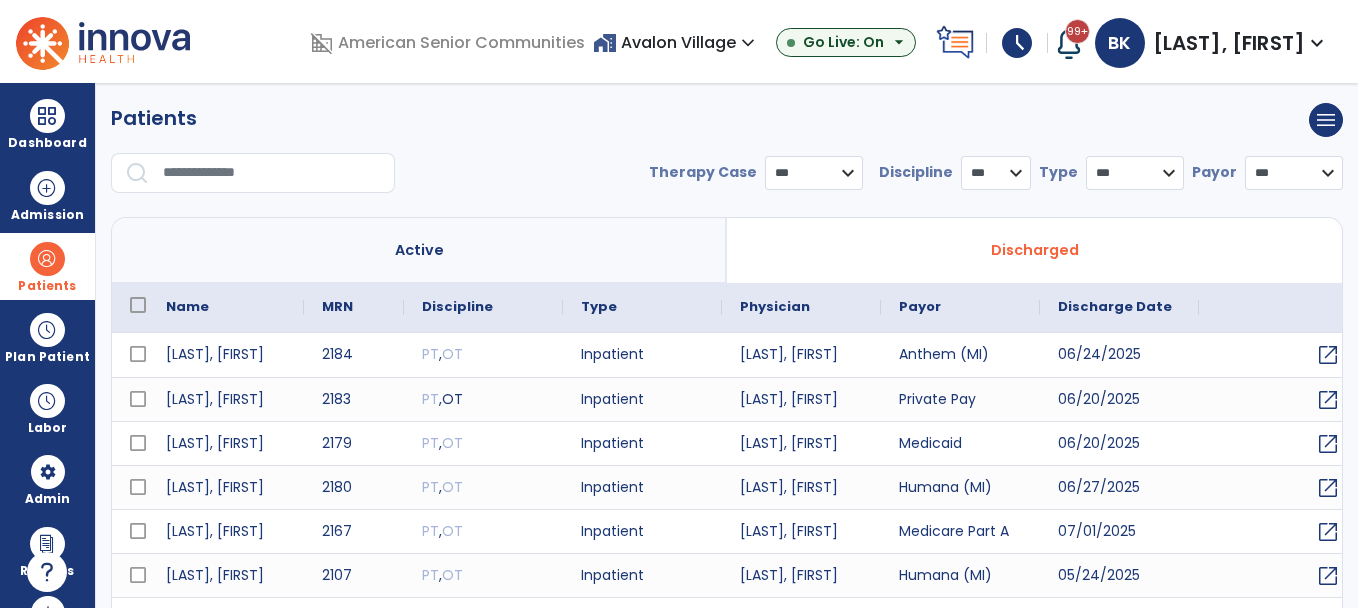 click at bounding box center [272, 173] 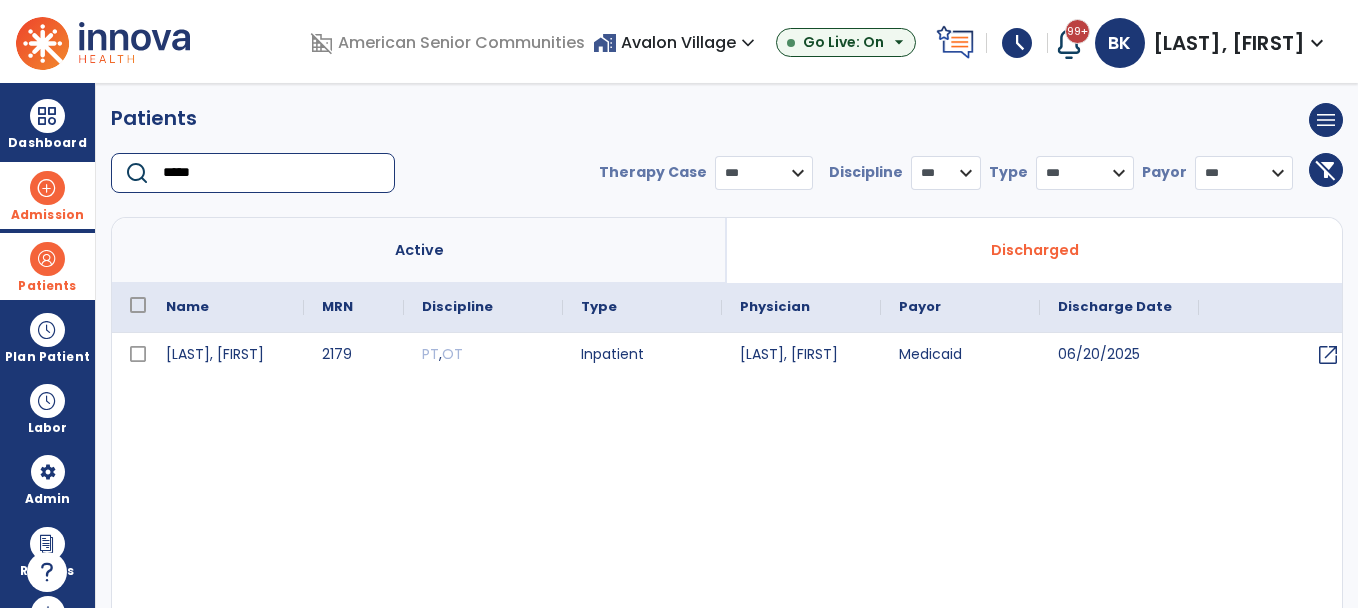 type on "*****" 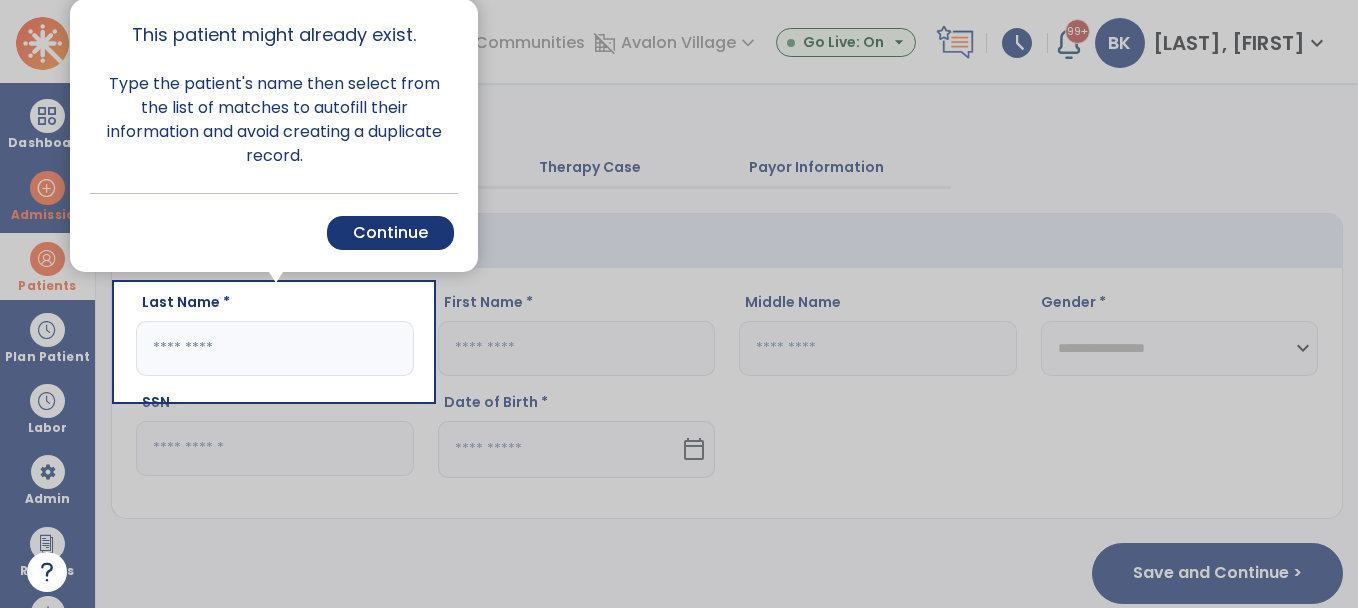 click 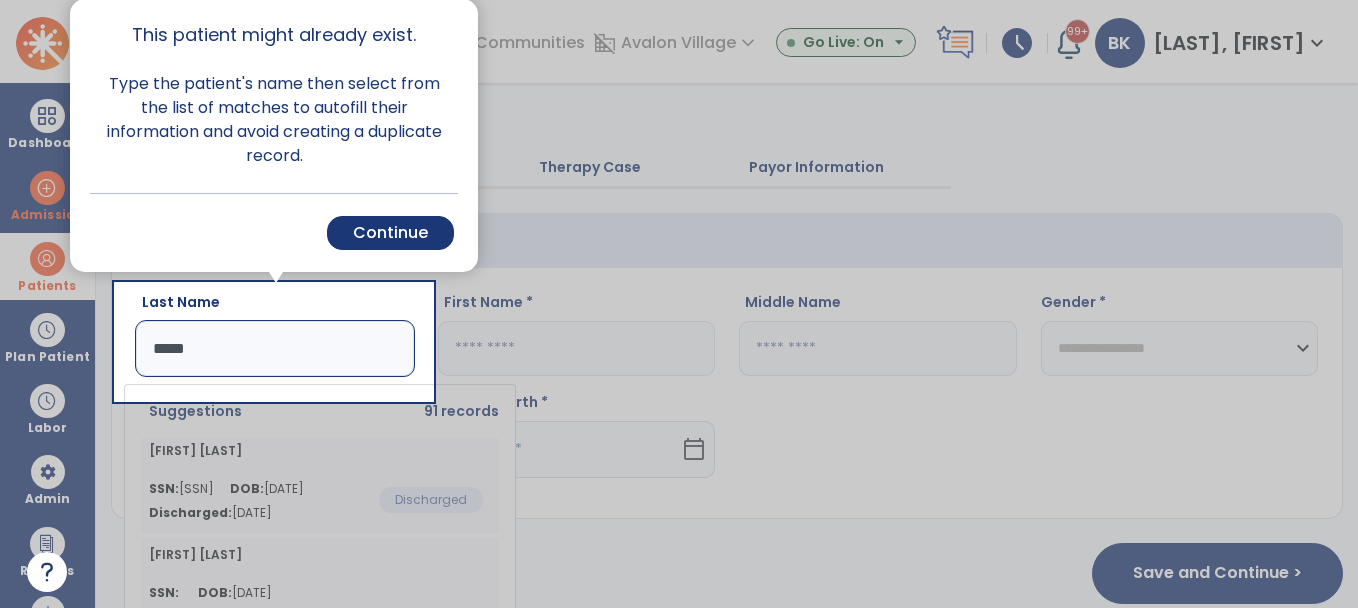 click at bounding box center [274, 504] 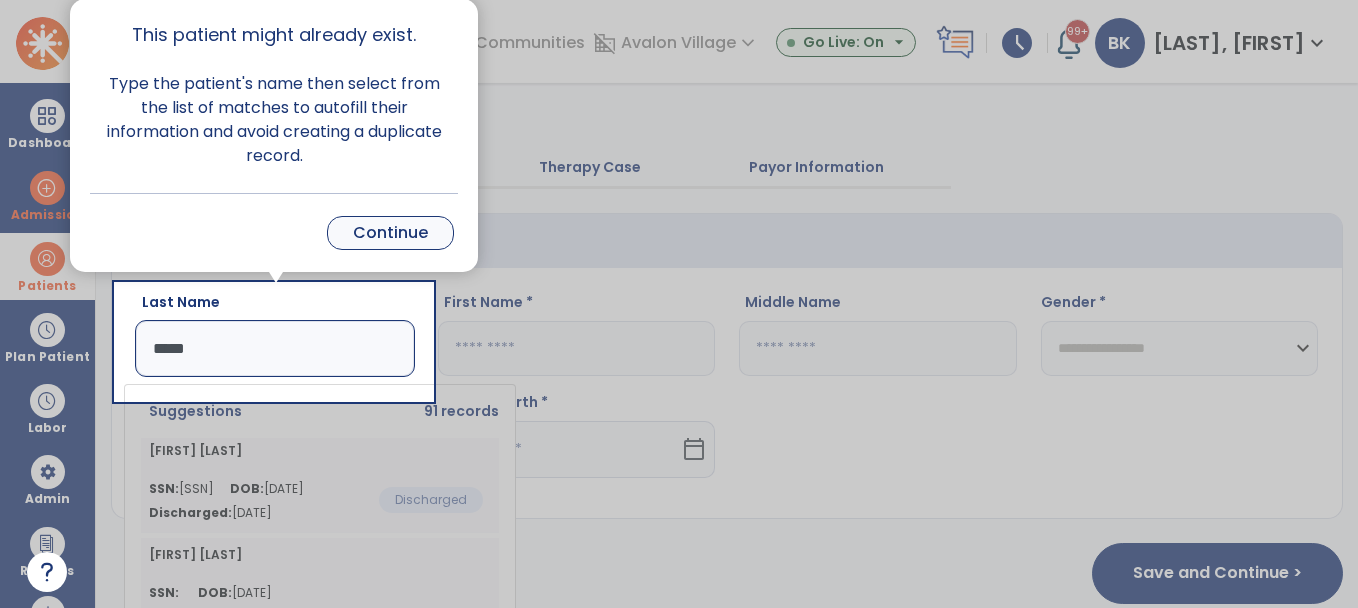 click on "Continue" at bounding box center (390, 233) 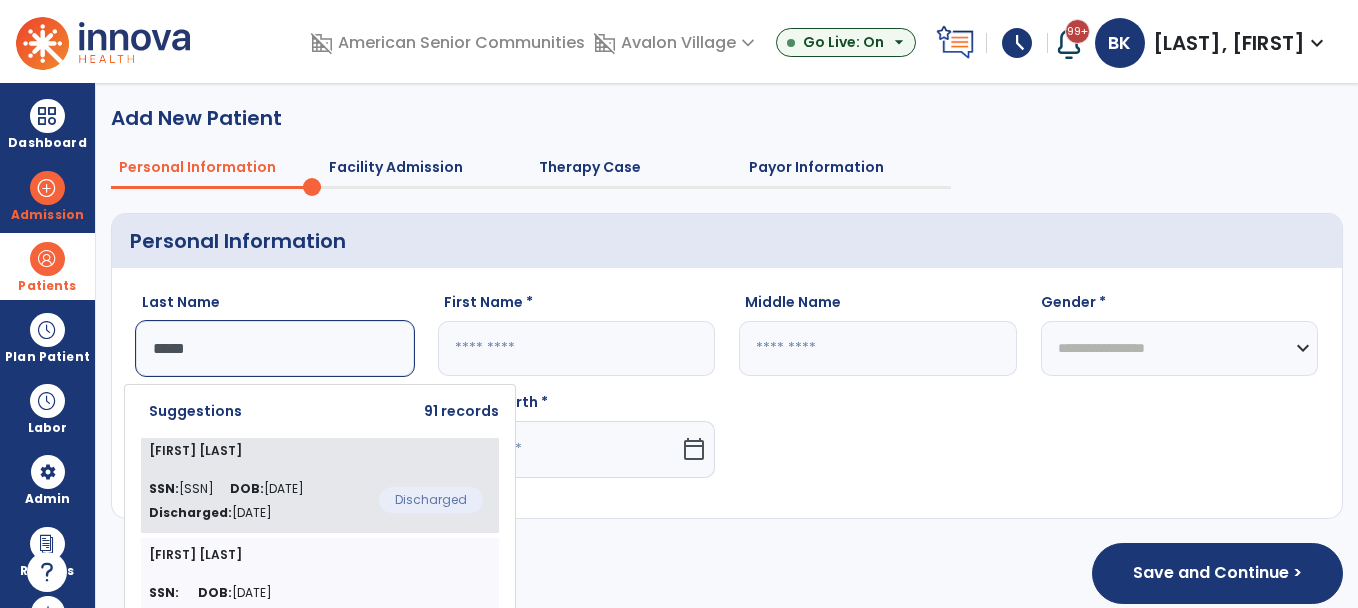 click on "DOB:  [DATE]" 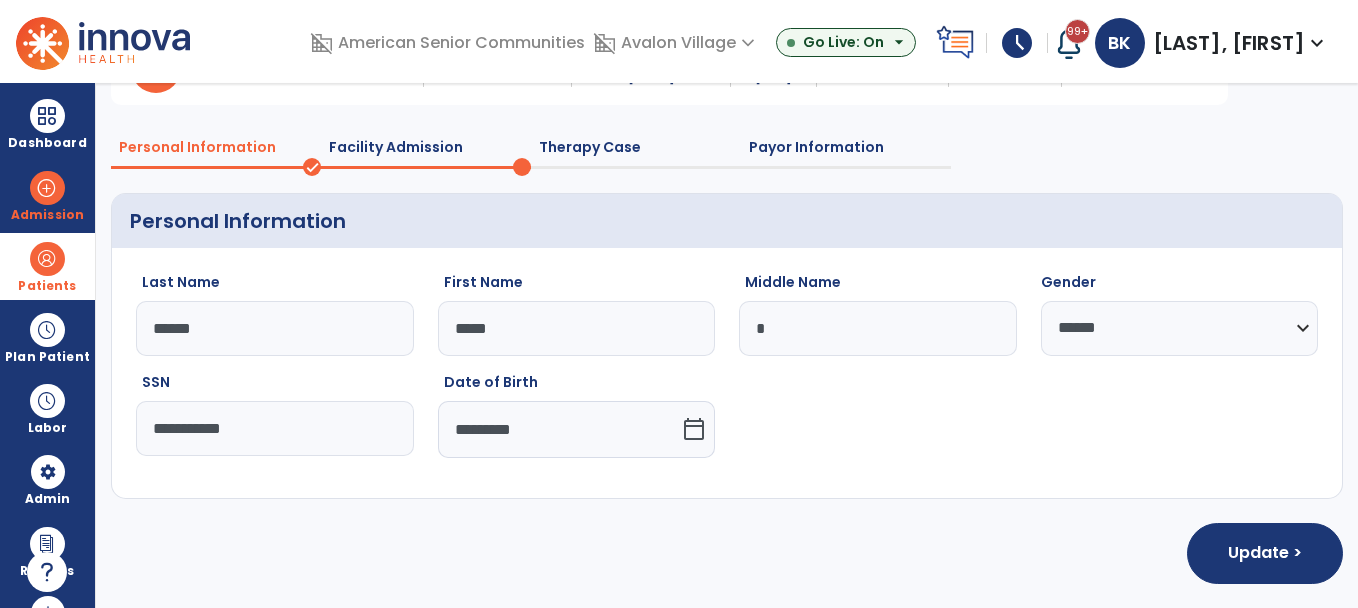 scroll, scrollTop: 117, scrollLeft: 0, axis: vertical 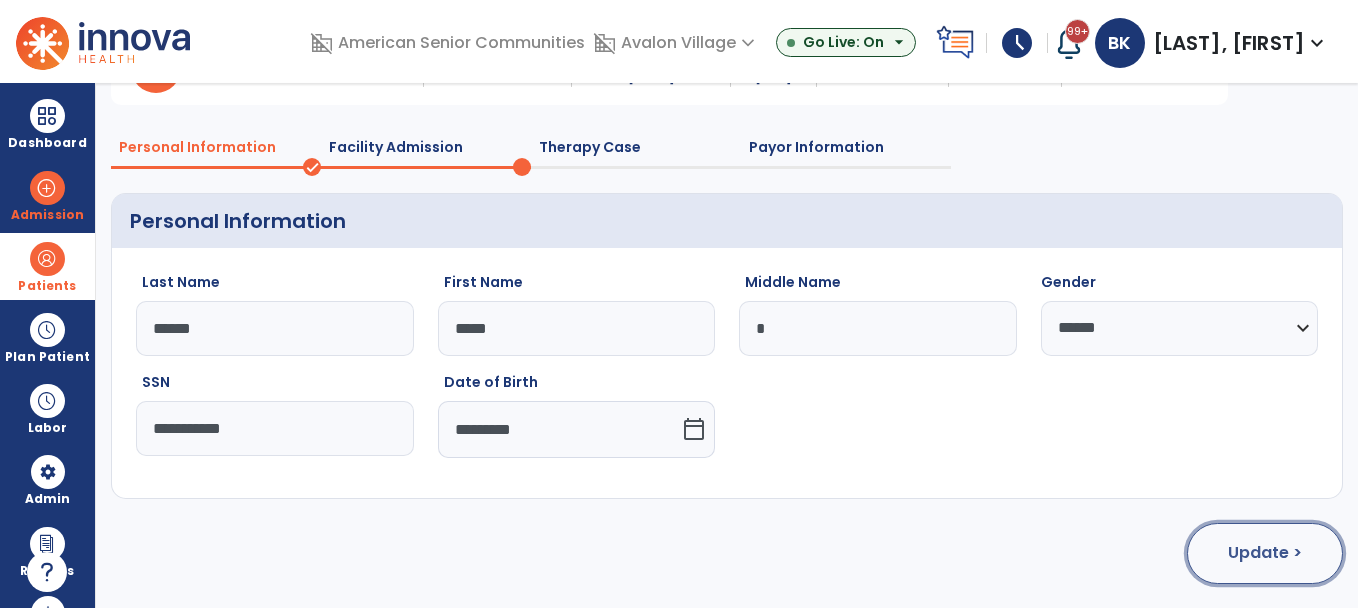 click on "Update >" 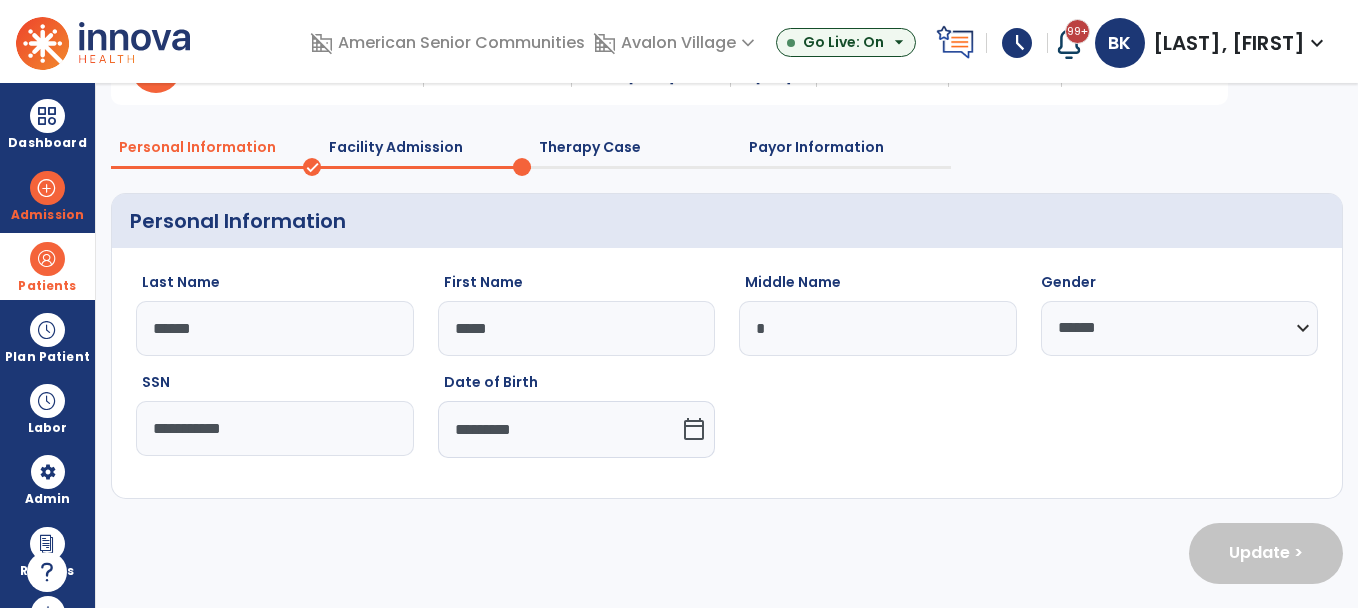 select on "**********" 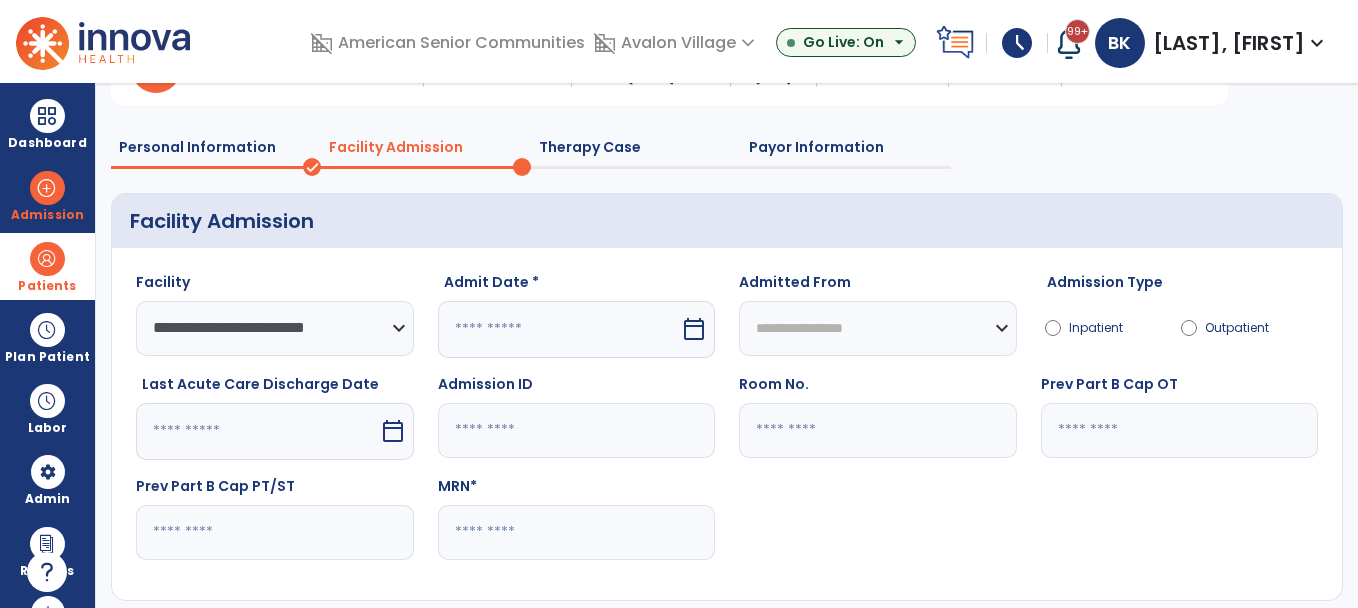 click at bounding box center [559, 329] 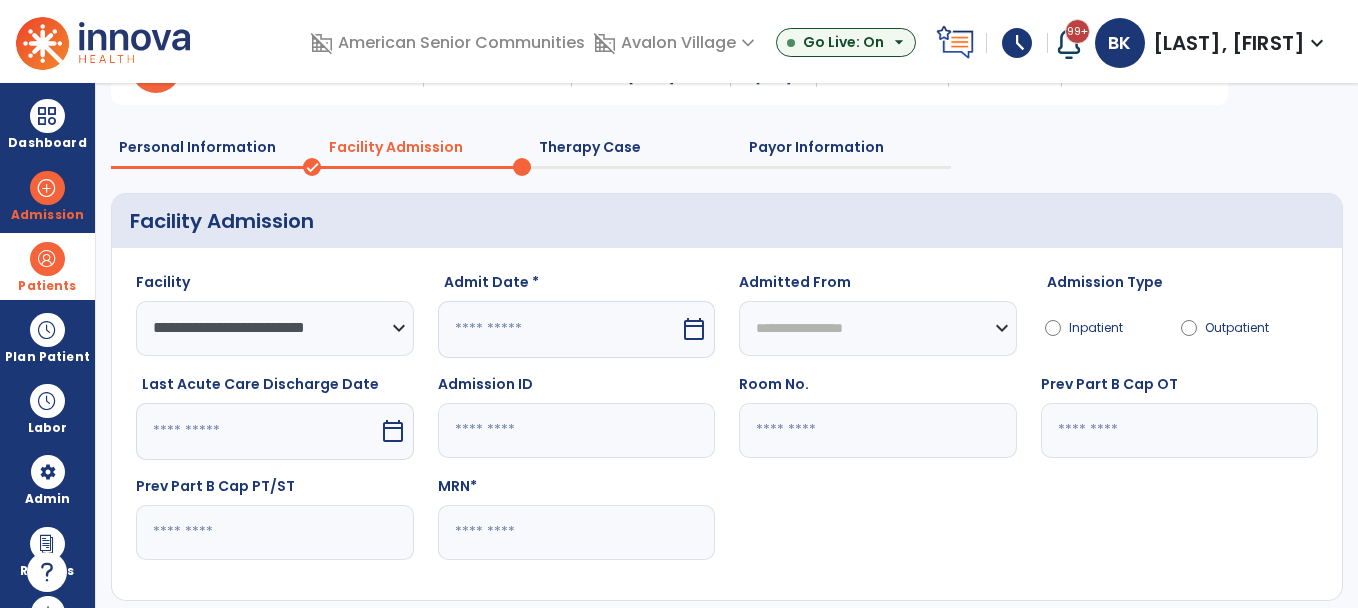 select on "*" 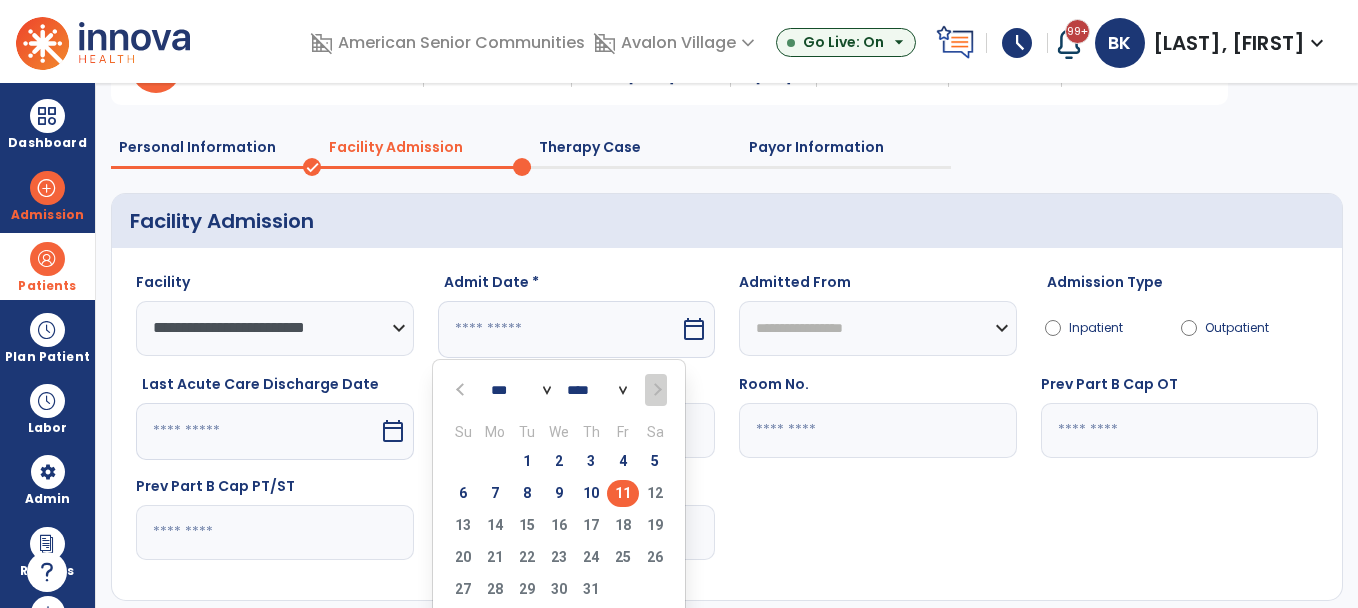 click on "11" at bounding box center (623, 493) 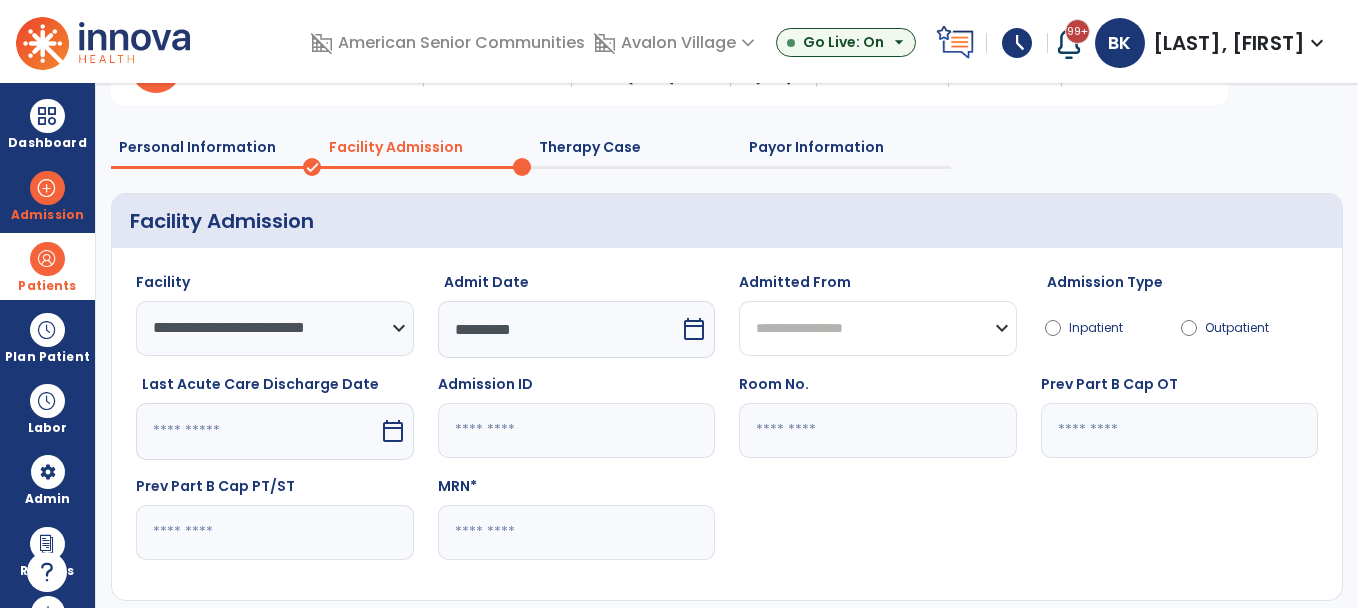 click on "**********" 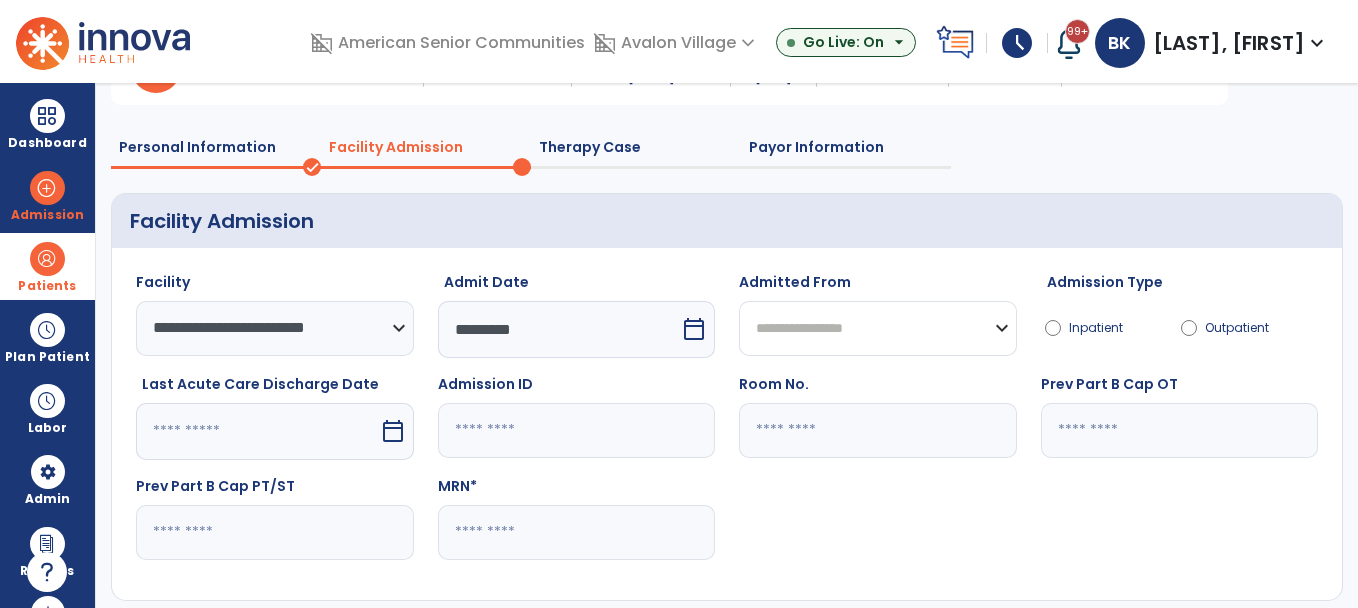 select on "********" 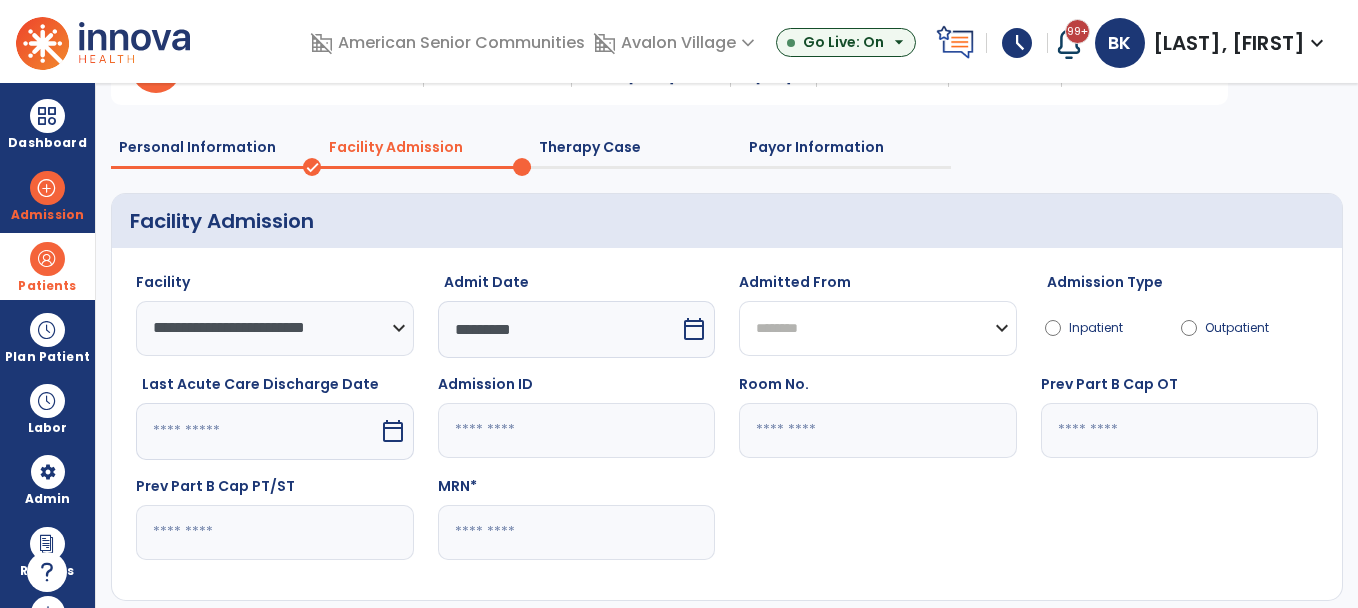 click on "**********" 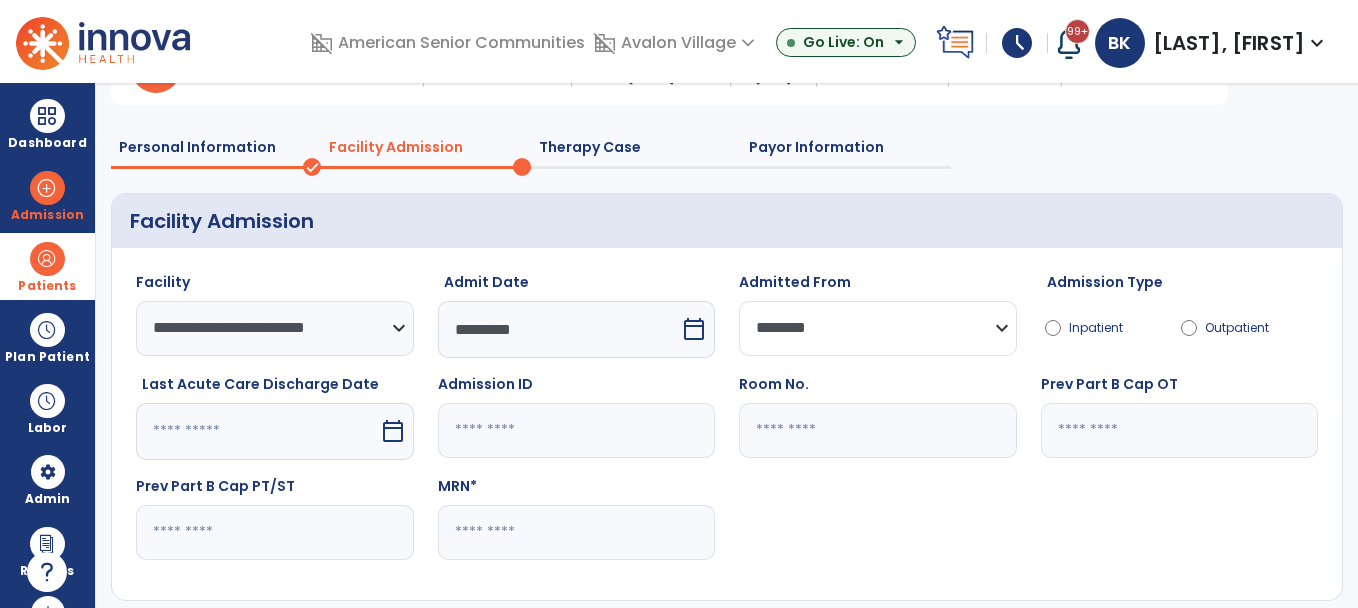 scroll, scrollTop: 219, scrollLeft: 0, axis: vertical 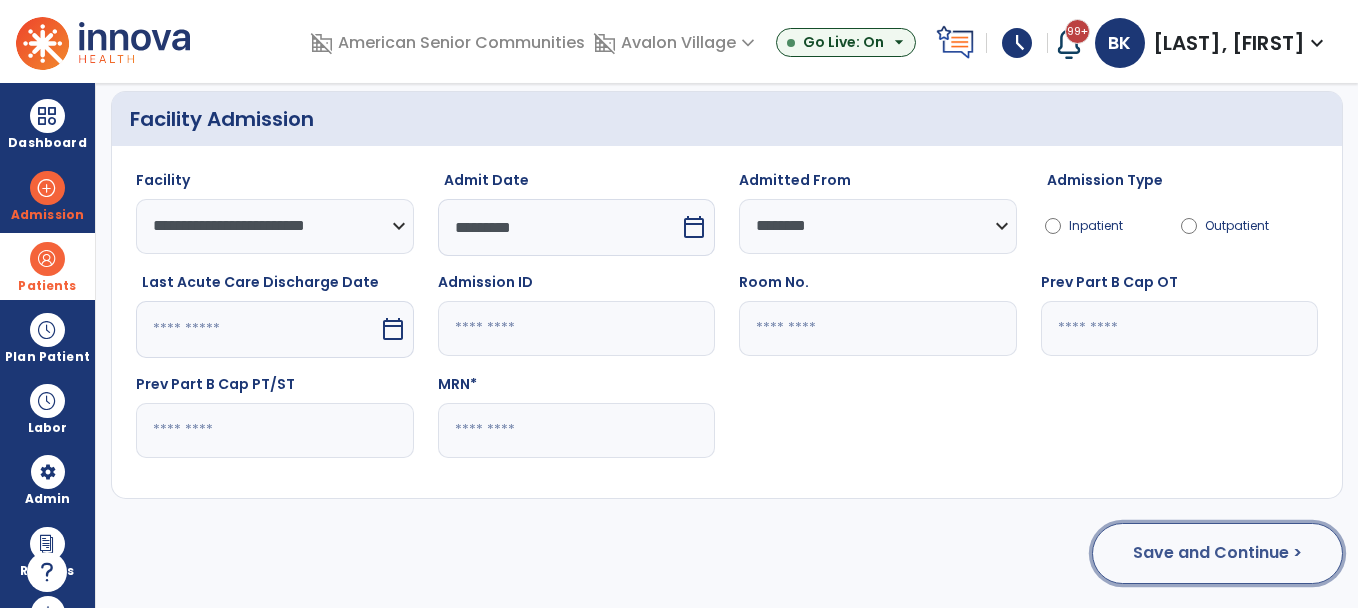 click on "Save and Continue >" 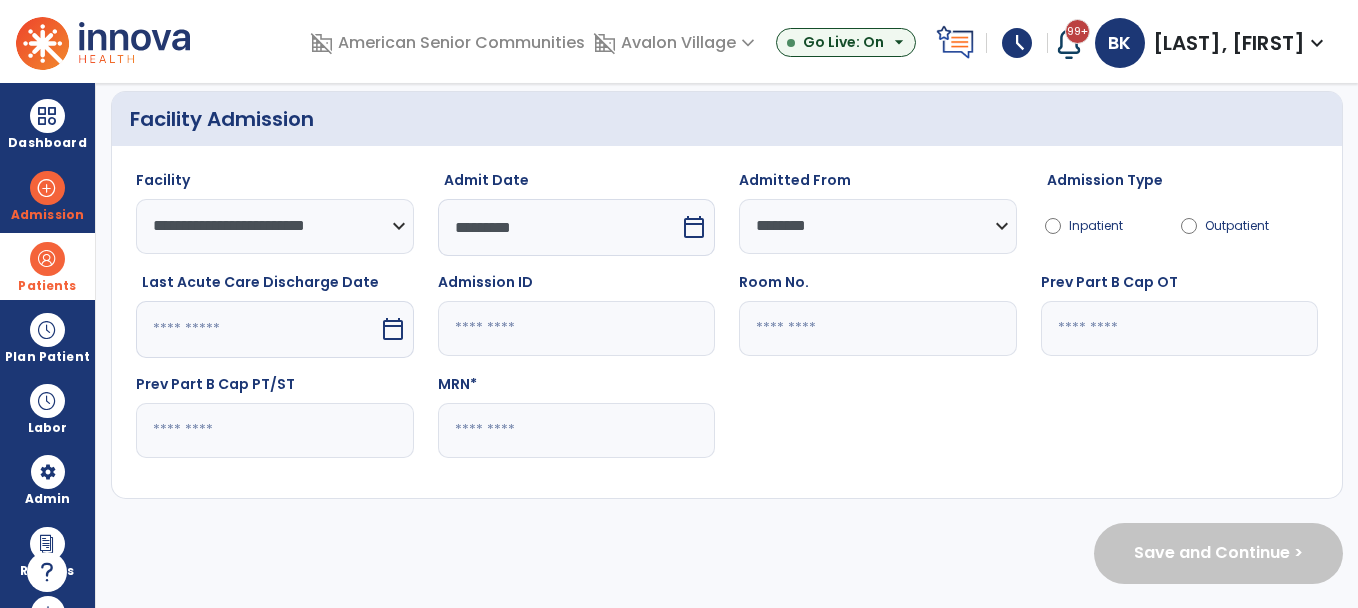 scroll, scrollTop: 0, scrollLeft: 0, axis: both 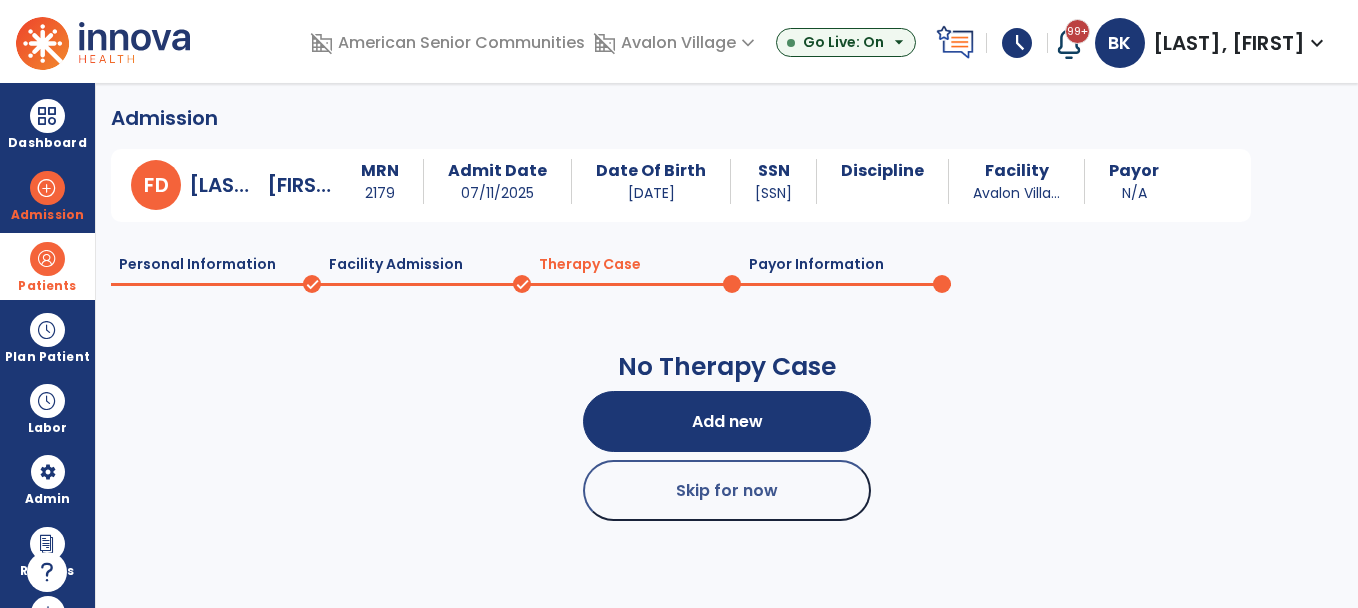 click at bounding box center (47, 259) 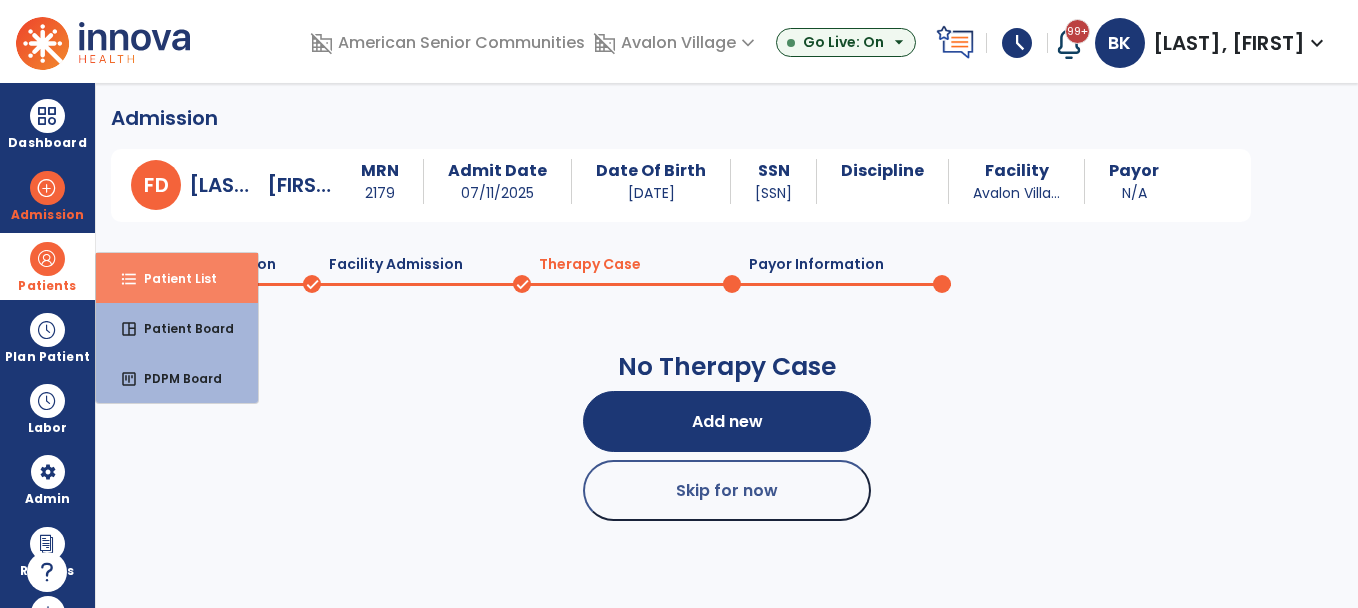 click on "Patient List" at bounding box center (172, 278) 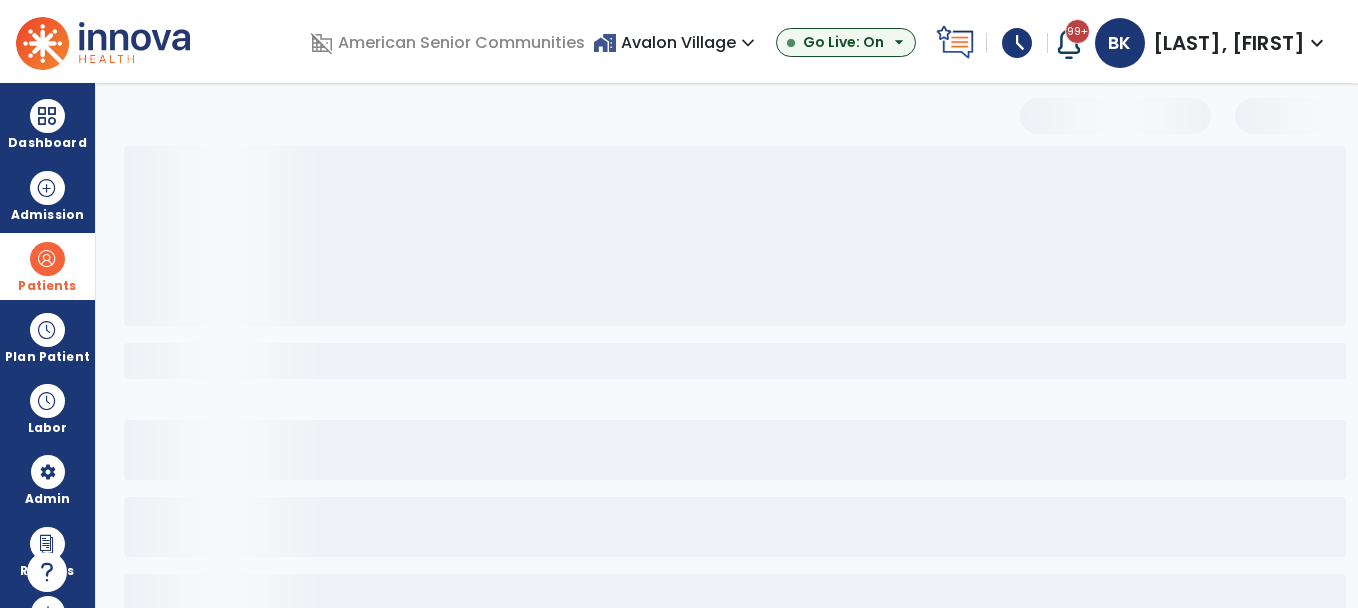 select on "***" 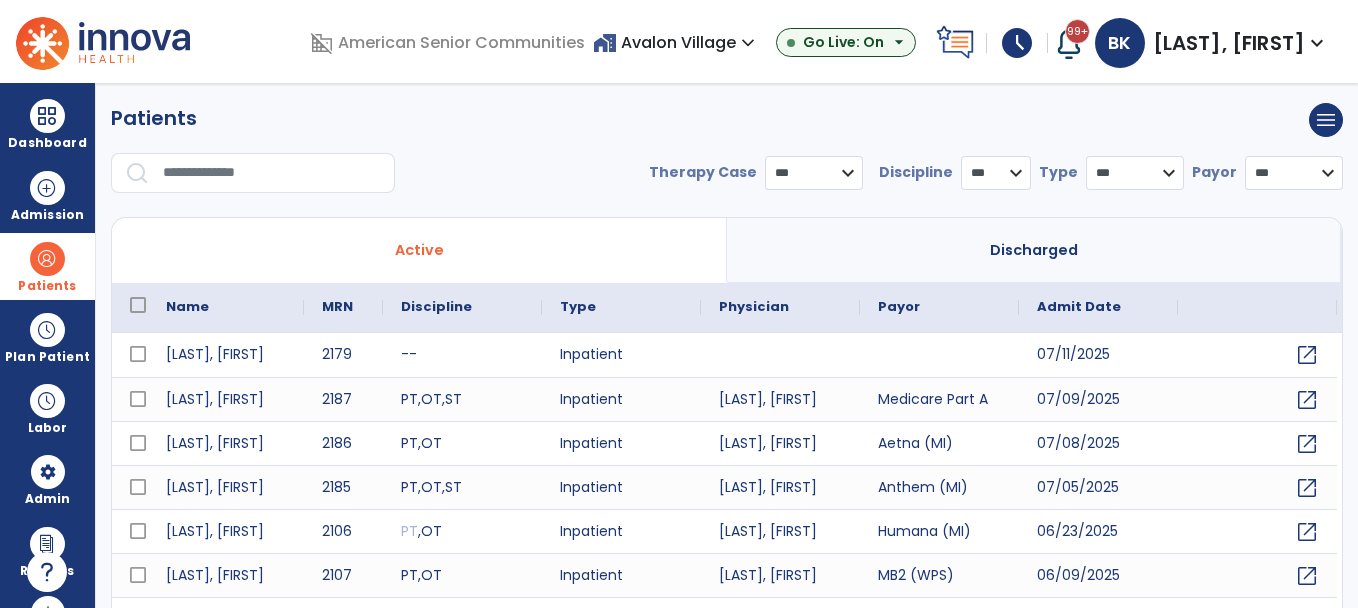 click on "home_work   Avalon Village   expand_more" at bounding box center (676, 42) 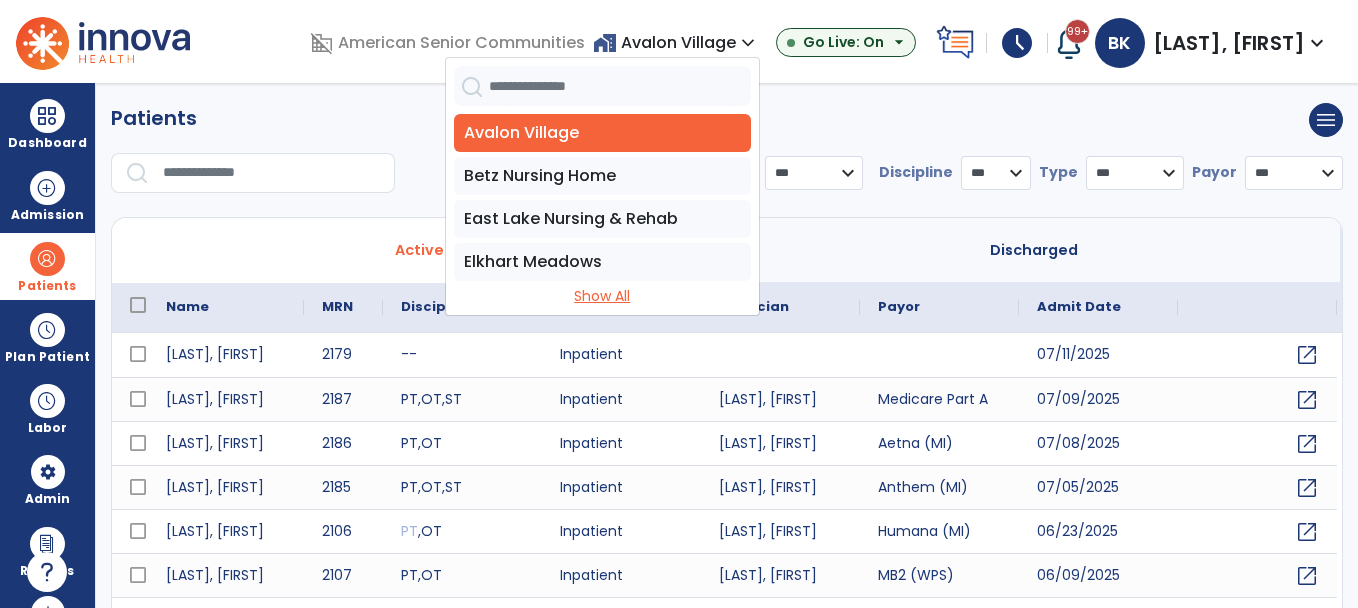 click on "Show All" at bounding box center [602, 296] 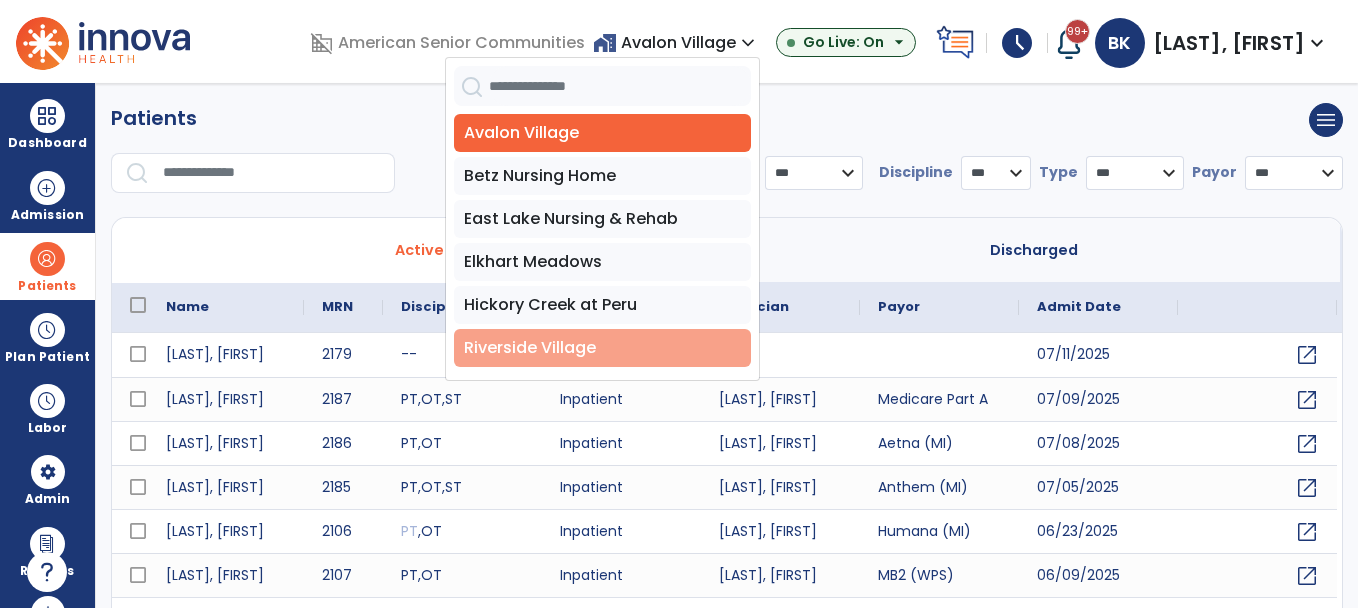 click on "Riverside Village" at bounding box center [602, 348] 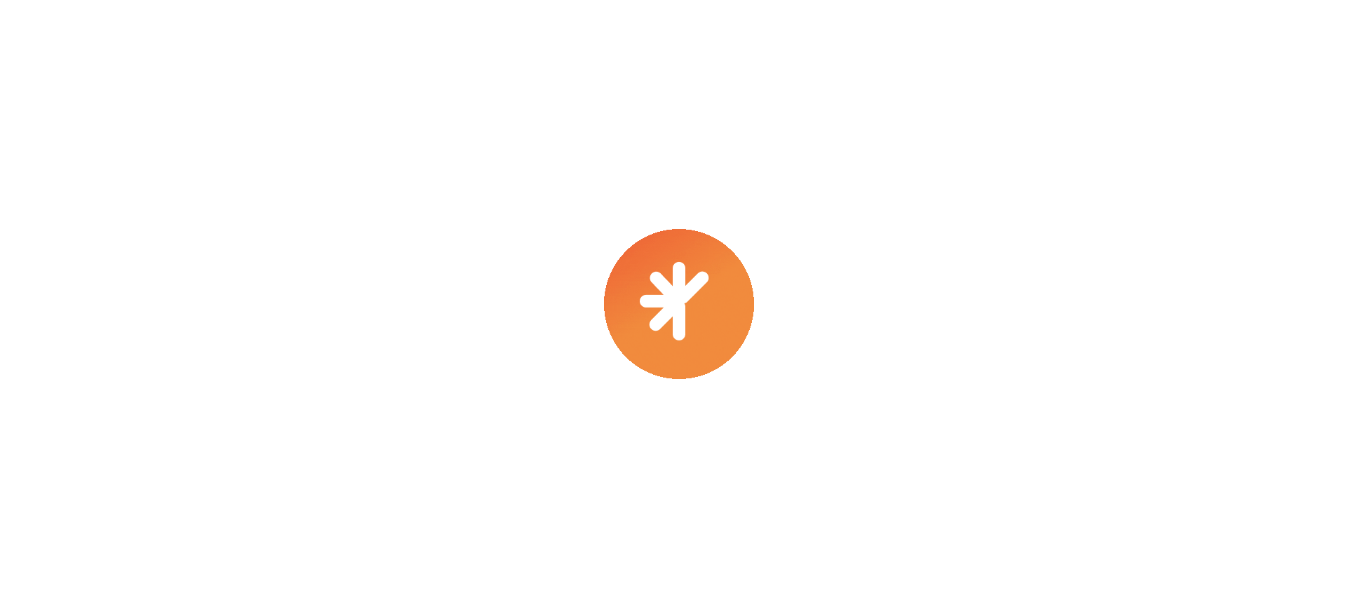 scroll, scrollTop: 0, scrollLeft: 0, axis: both 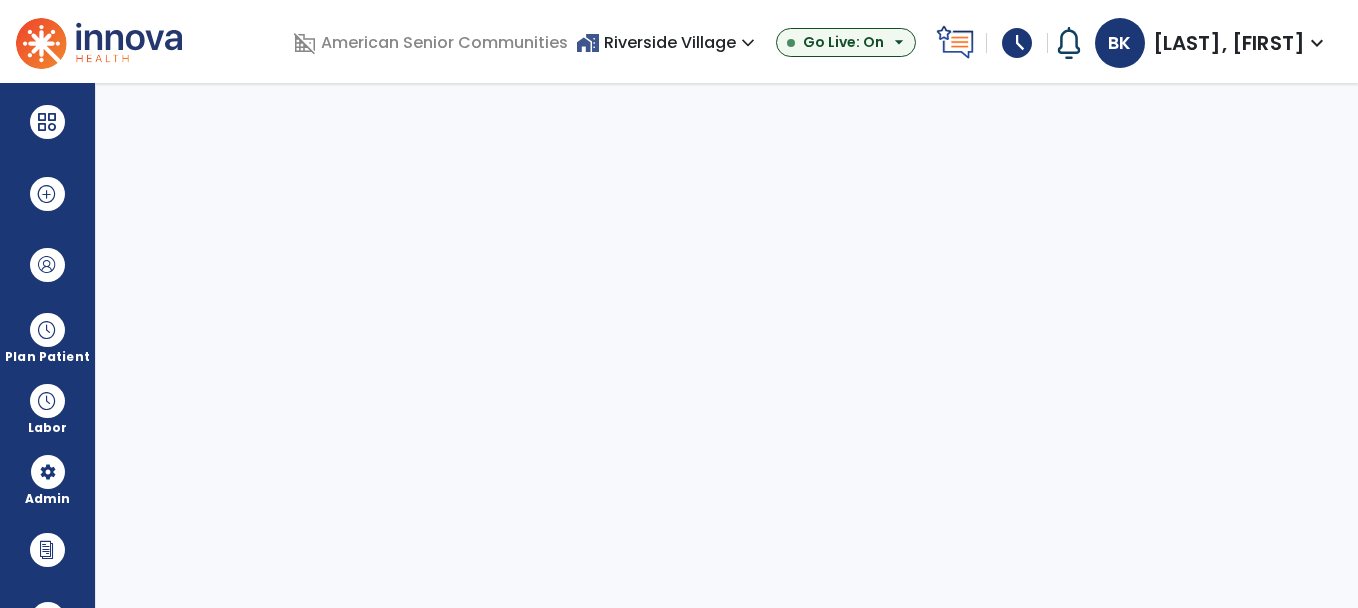 select on "***" 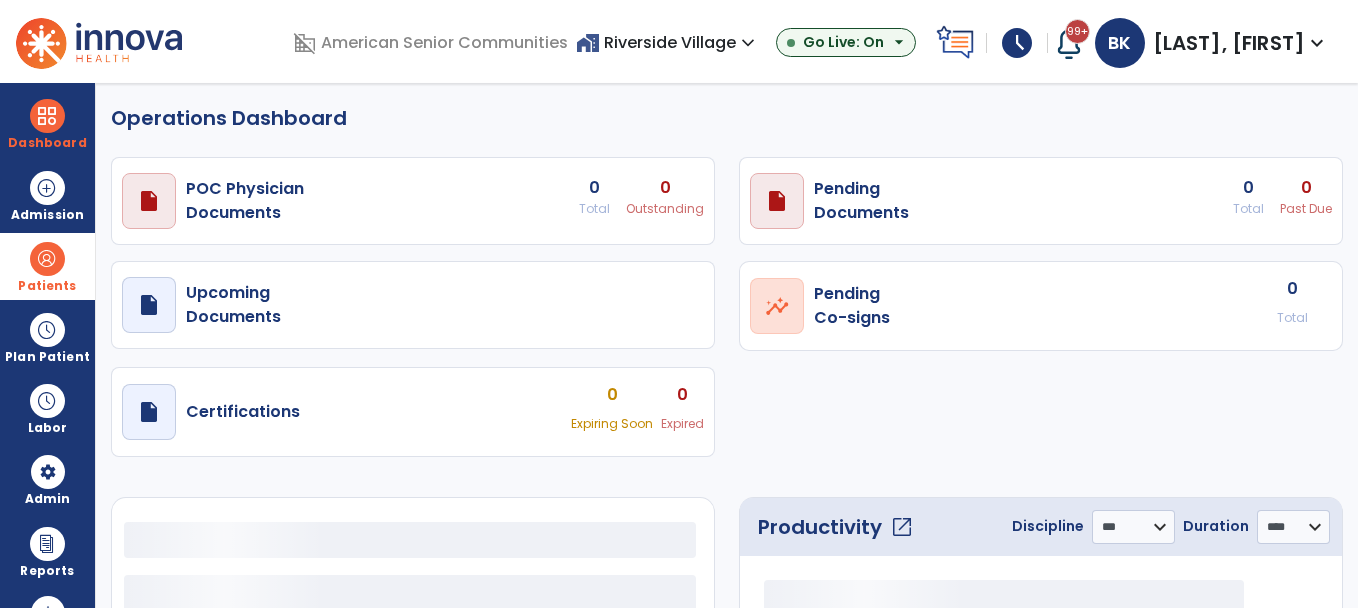 select on "***" 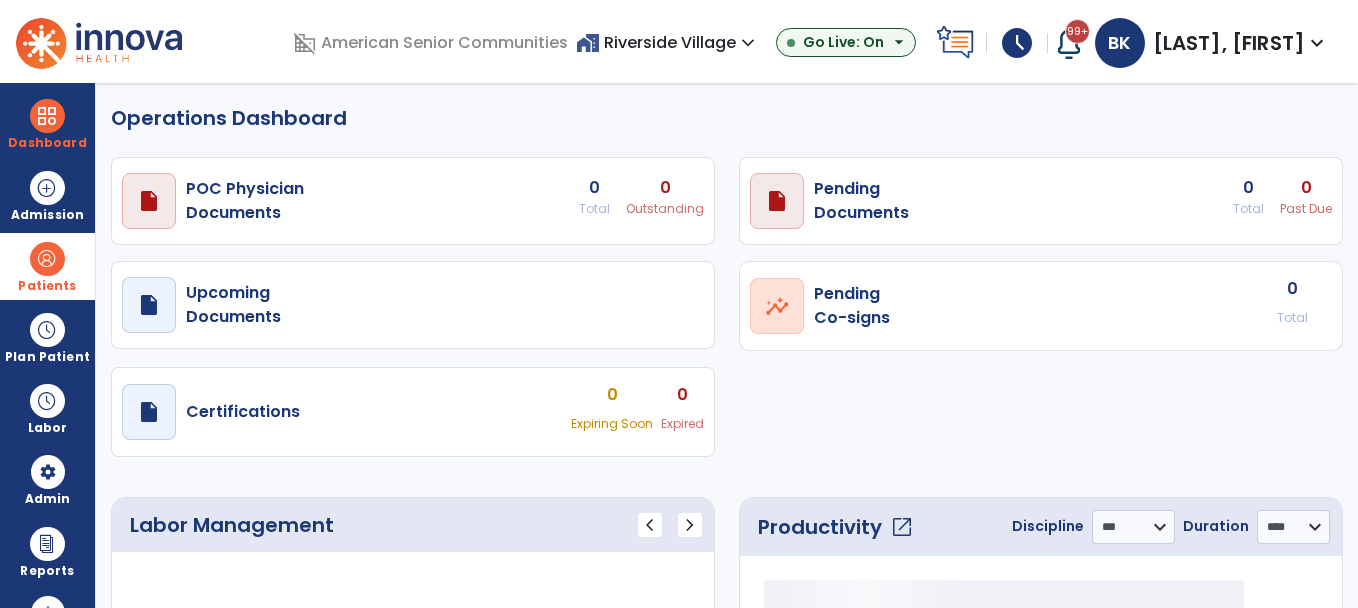 click on "Patients" at bounding box center (47, 266) 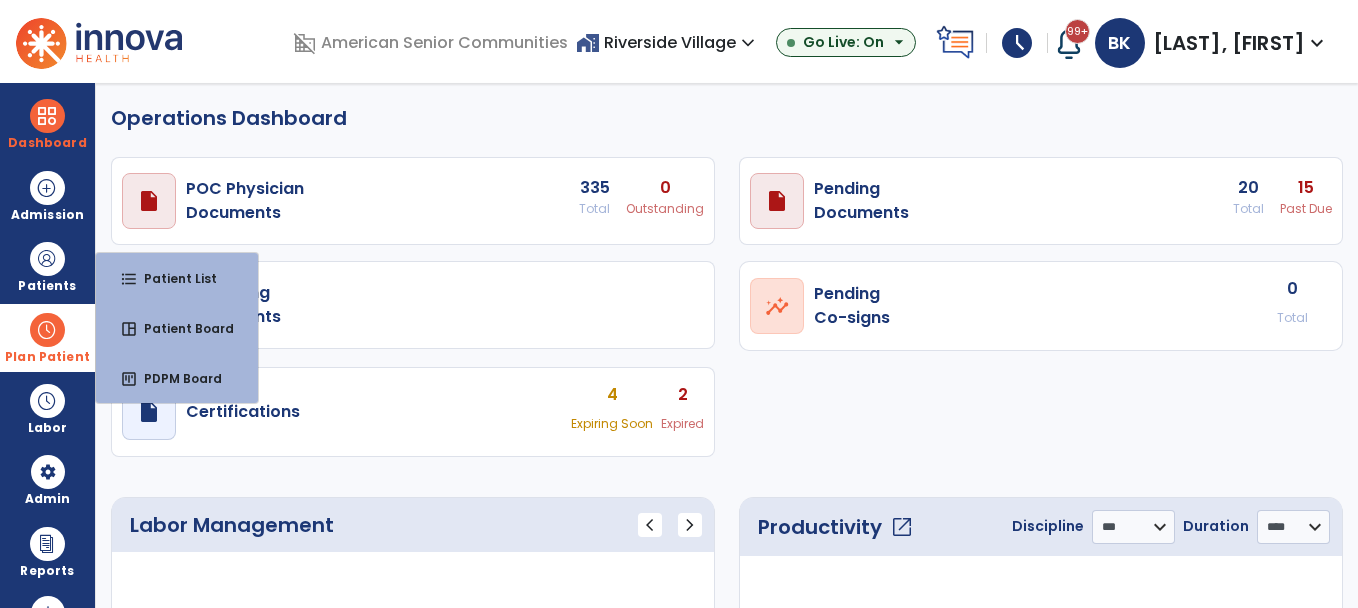 click on "Plan Patient" at bounding box center (47, 266) 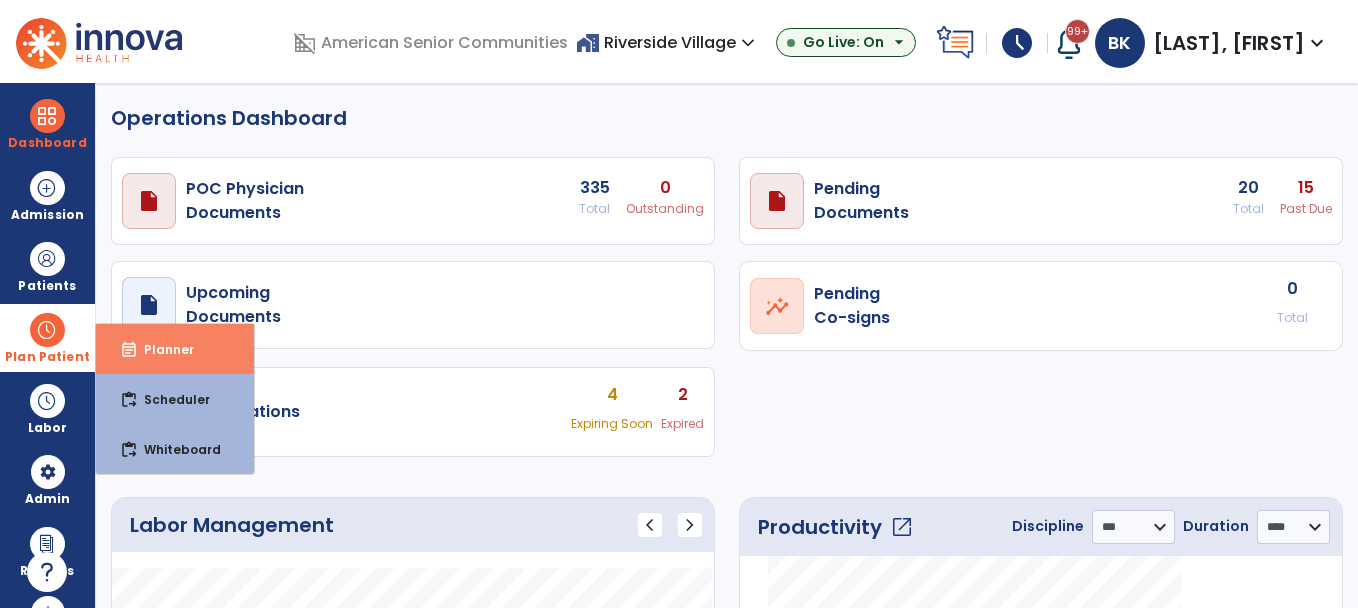 click on "Planner" at bounding box center (161, 349) 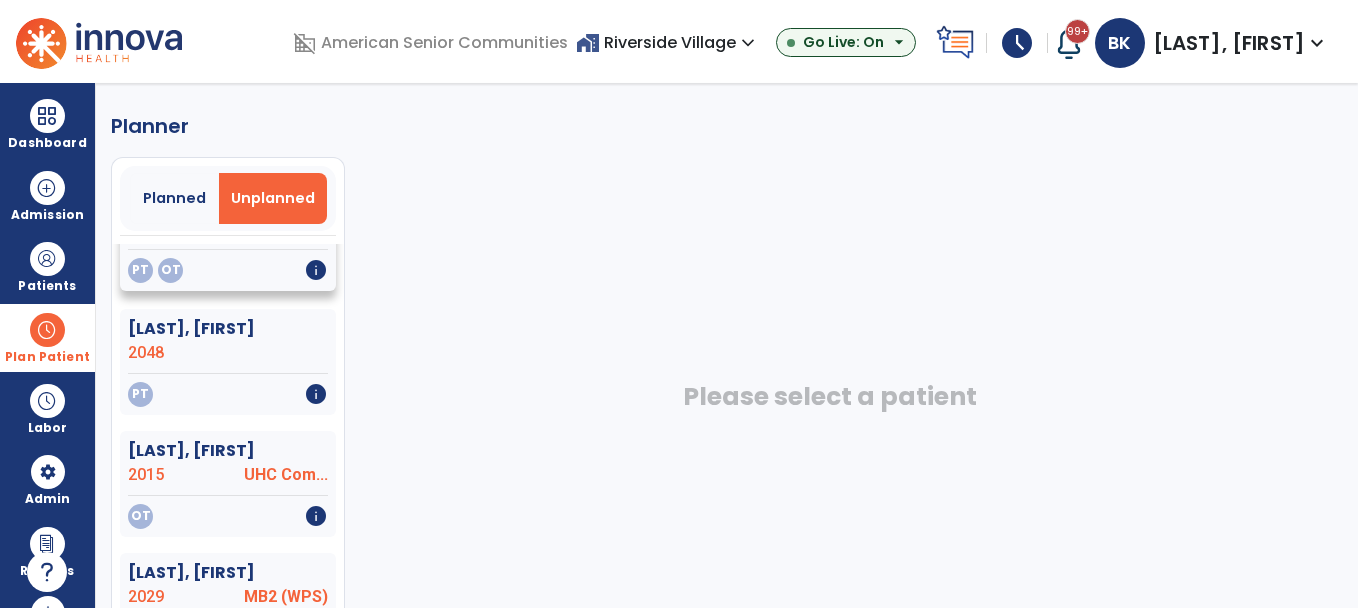 scroll, scrollTop: 128, scrollLeft: 0, axis: vertical 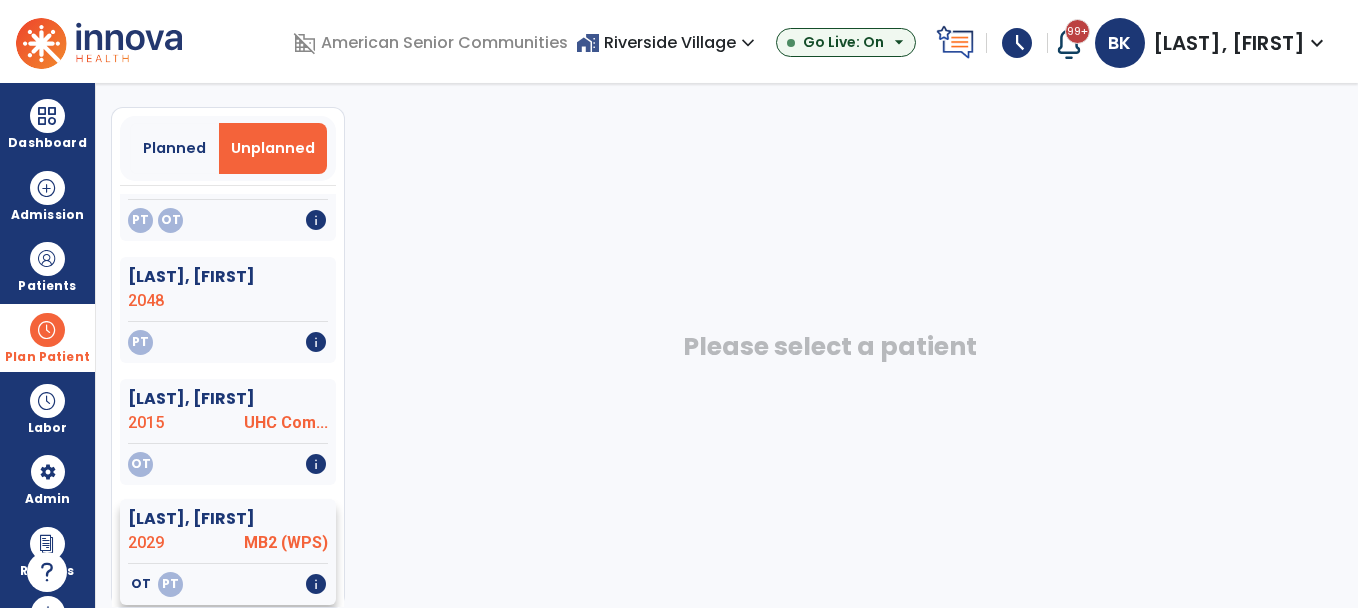 click on "OT   PT   info" 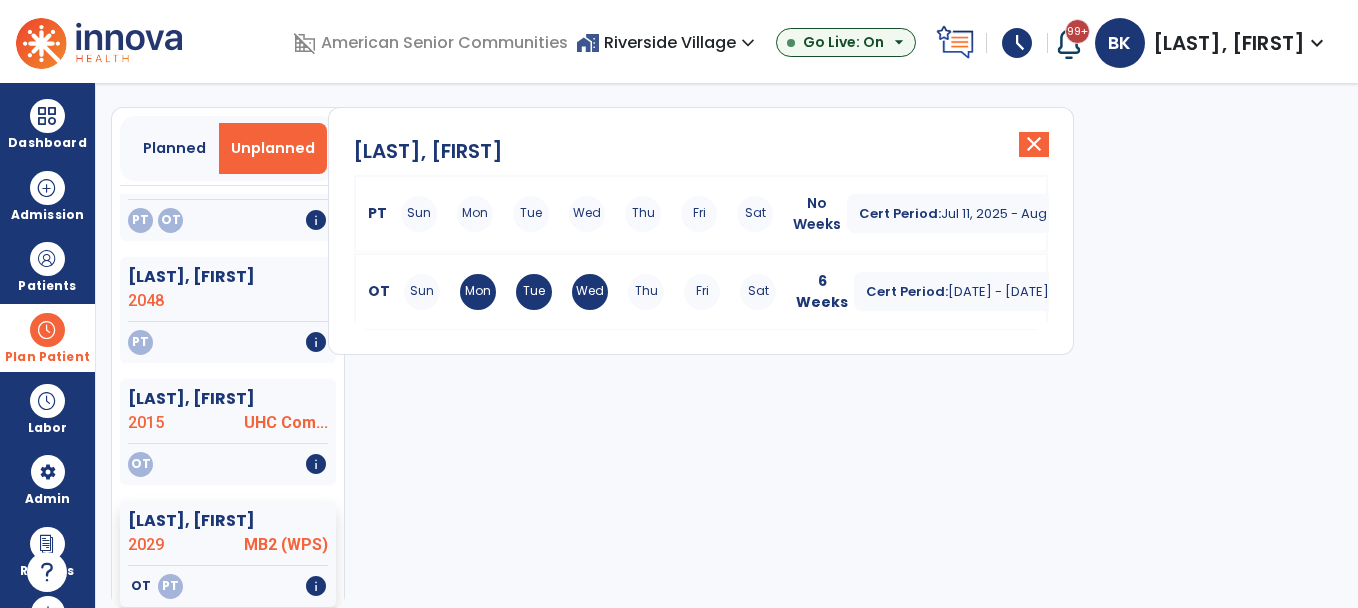 click on "Cert Period:  May 28, 2025 - Jul 8, 2025" at bounding box center [994, 291] 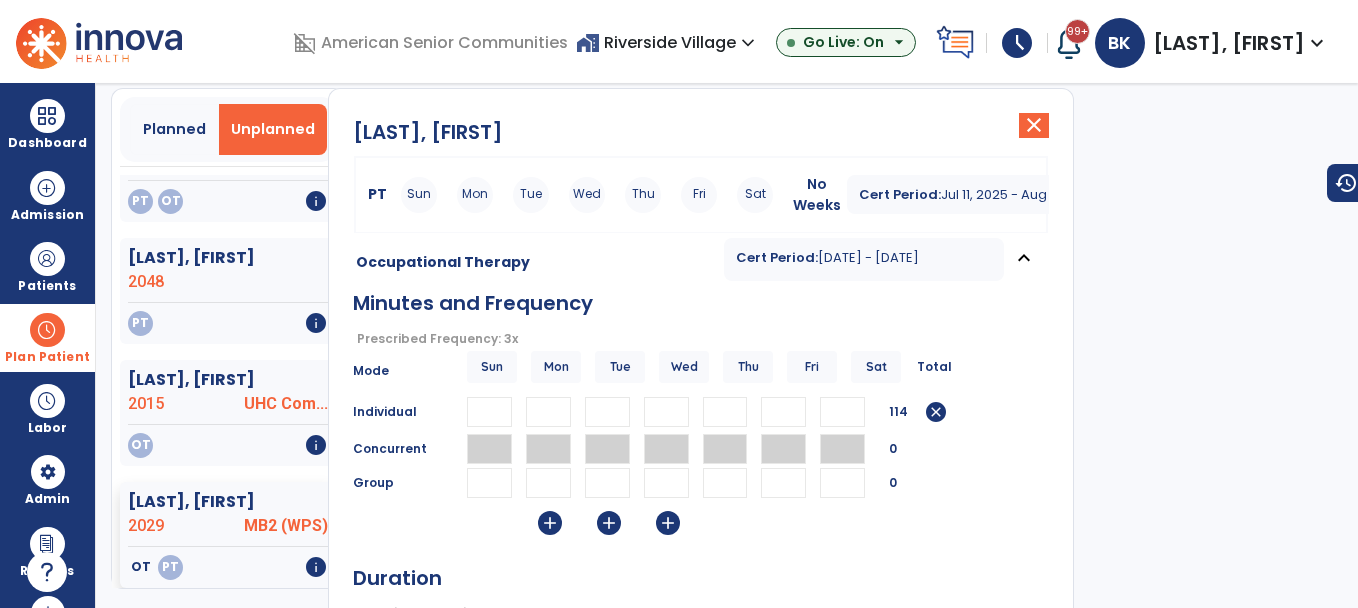 scroll, scrollTop: 68, scrollLeft: 0, axis: vertical 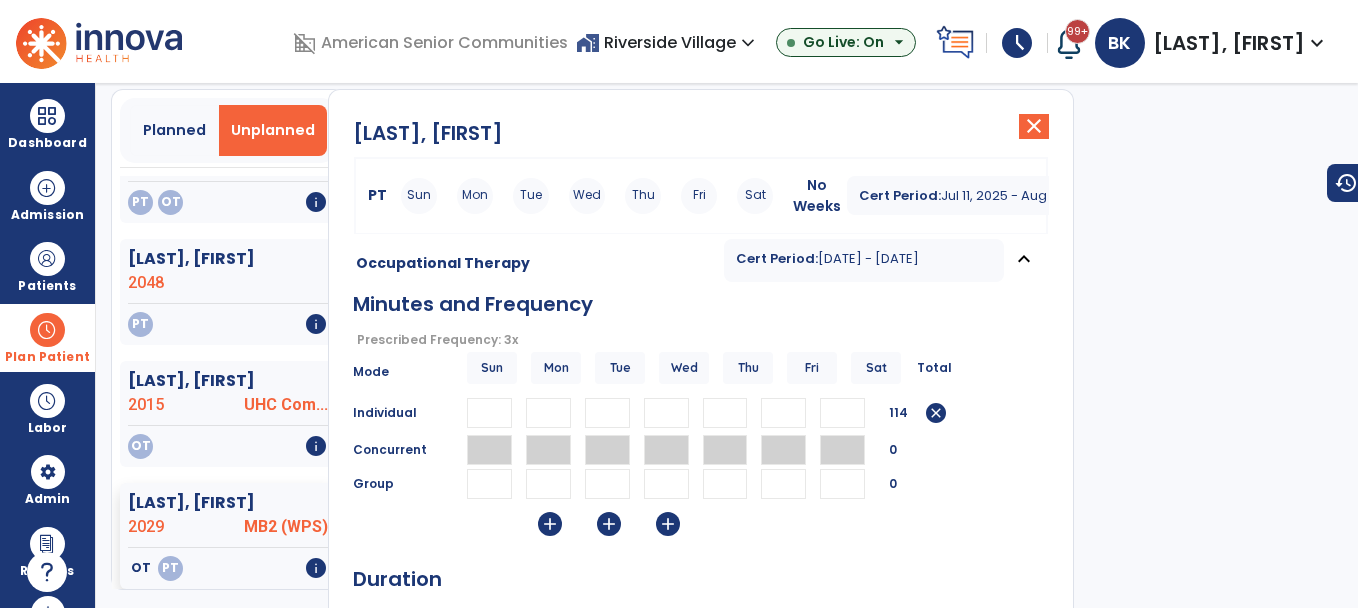 click on "Tripp, Patricia  close   PT Sun Mon Tue Wed Thu Fri Sat No Weeks Cert Period:  Jul 11, 2025 - Aug 21, 2025  expand_more    Occupational Therapy Cert Period:  May 28, 2025 - Jul 8, 2025  expand_less  Minutes and Frequency  Prescribed Frequency: 3x   error_outline  Mode Sun Mon Tue Wed Thu Fri Sat Total Individual ** ** ** 114  cancel  Concurrent 0 Group 0  add   add   add   Duration   Prescribed Duration: 6 Weeks   error_outline  Duration *  weeks  Effective from date  *********  calendar_today  Anticipated DC Date  *********  calendar_today  Reset Therapists Supervising Therapist Elijah, Michaela Allen Jaye  OT   NPI #  N/A   License #  31008708A Burde Joel  OT   NPI #  N/A   License #  31004170A Elijah Michaela  OT   NPI #  N/A   License #  31006997A Evaluating Therapist Elijah, Michaela Allen Jaye  OT   NPI #  N/A   License #  31008708A Burde Joel  OT   NPI #  N/A   License #  31004170A Elijah Michaela  OT   NPI #  N/A   License #  31006997A Treating Therapist Elijah, Michaela Allen Jaye  OT   NPI #  N/A" 